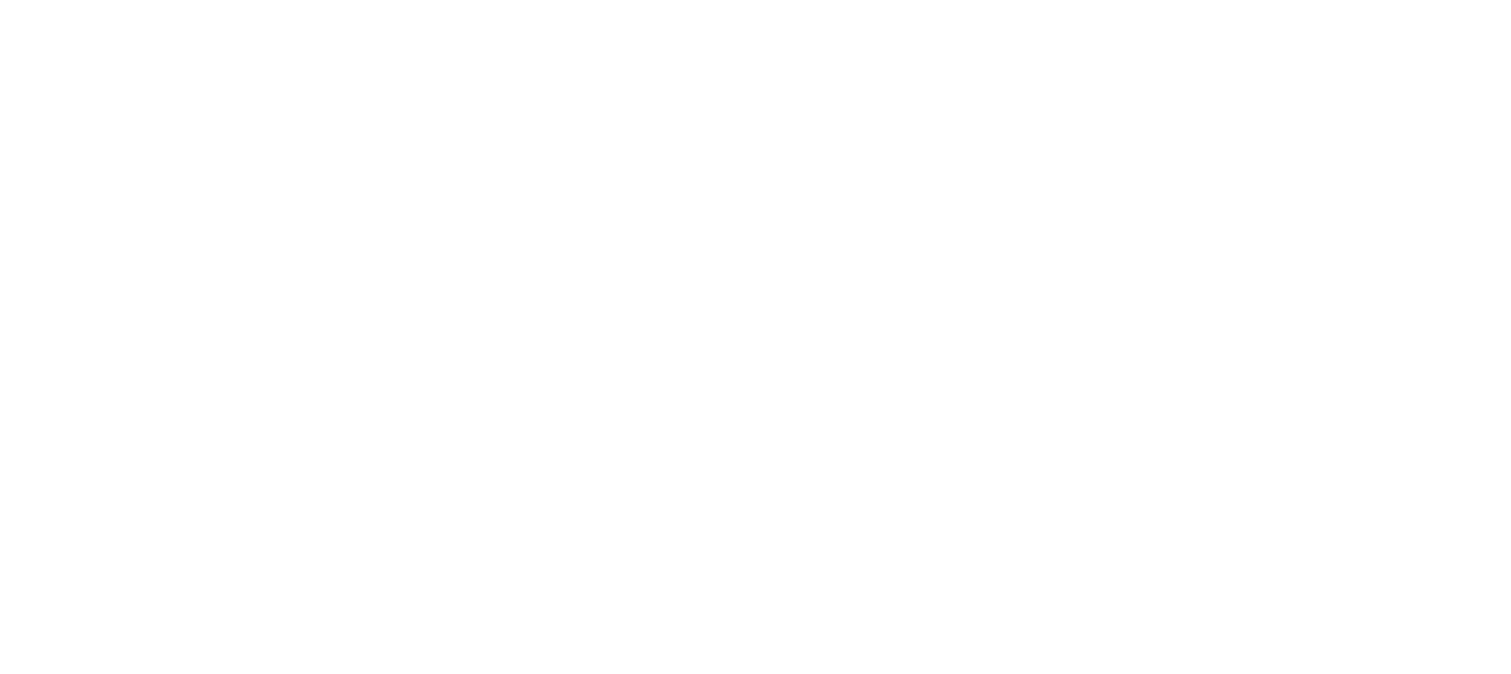 scroll, scrollTop: 0, scrollLeft: 0, axis: both 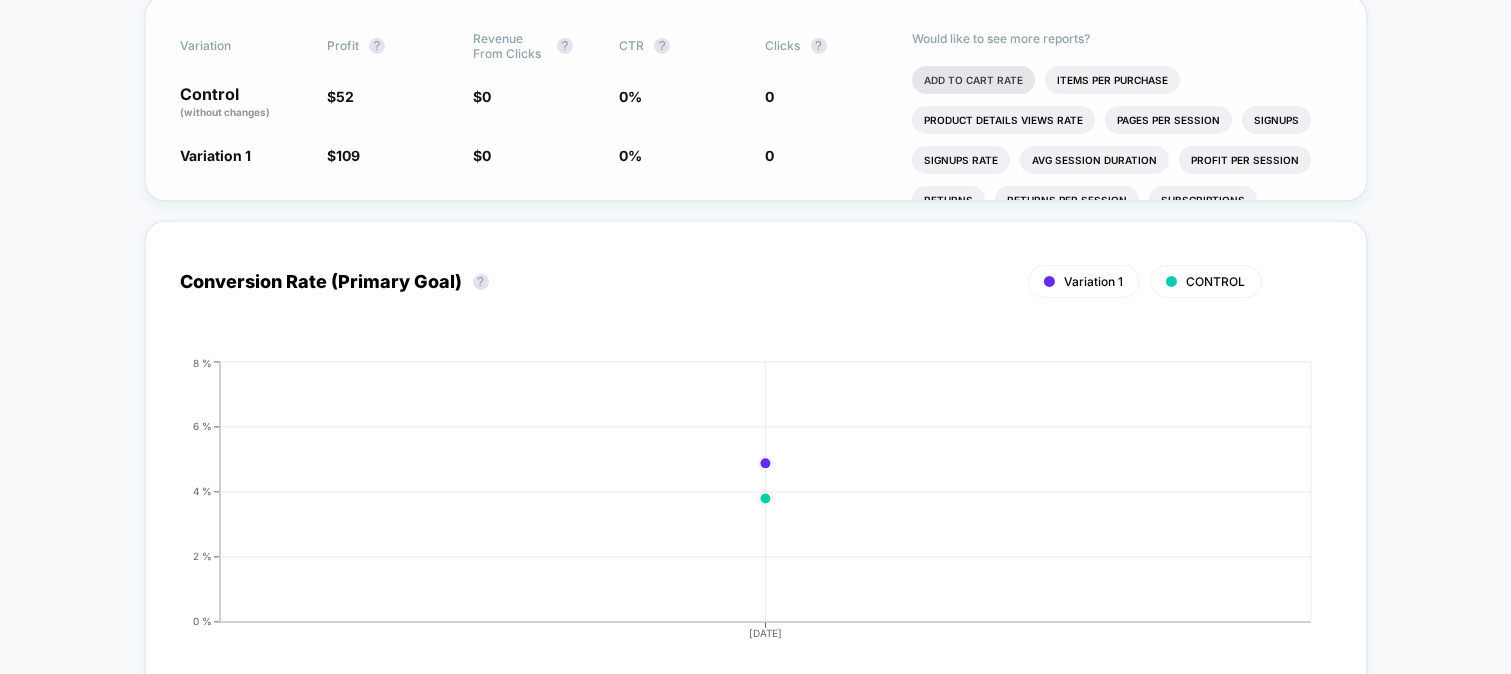 click on "Add To Cart Rate" at bounding box center (973, 80) 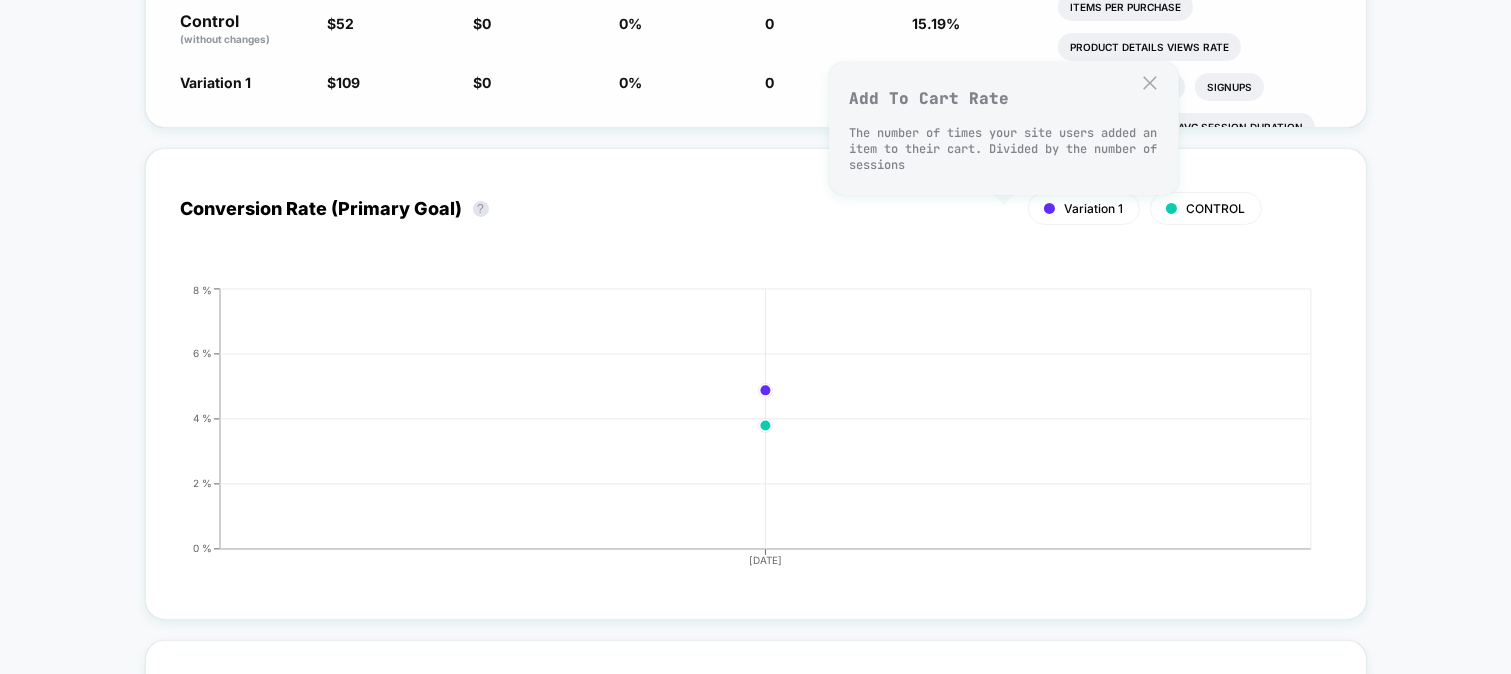 scroll, scrollTop: 888, scrollLeft: 0, axis: vertical 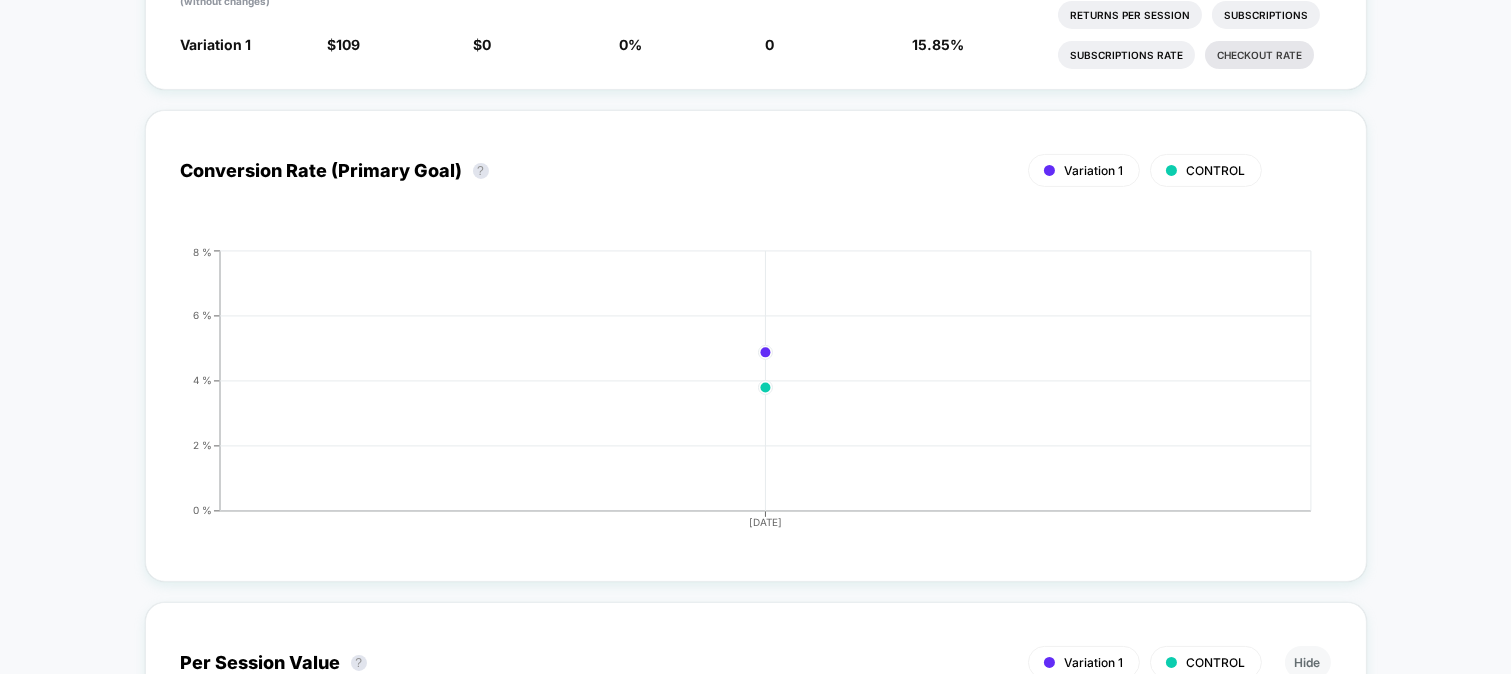 click on "Checkout Rate" at bounding box center (1259, 55) 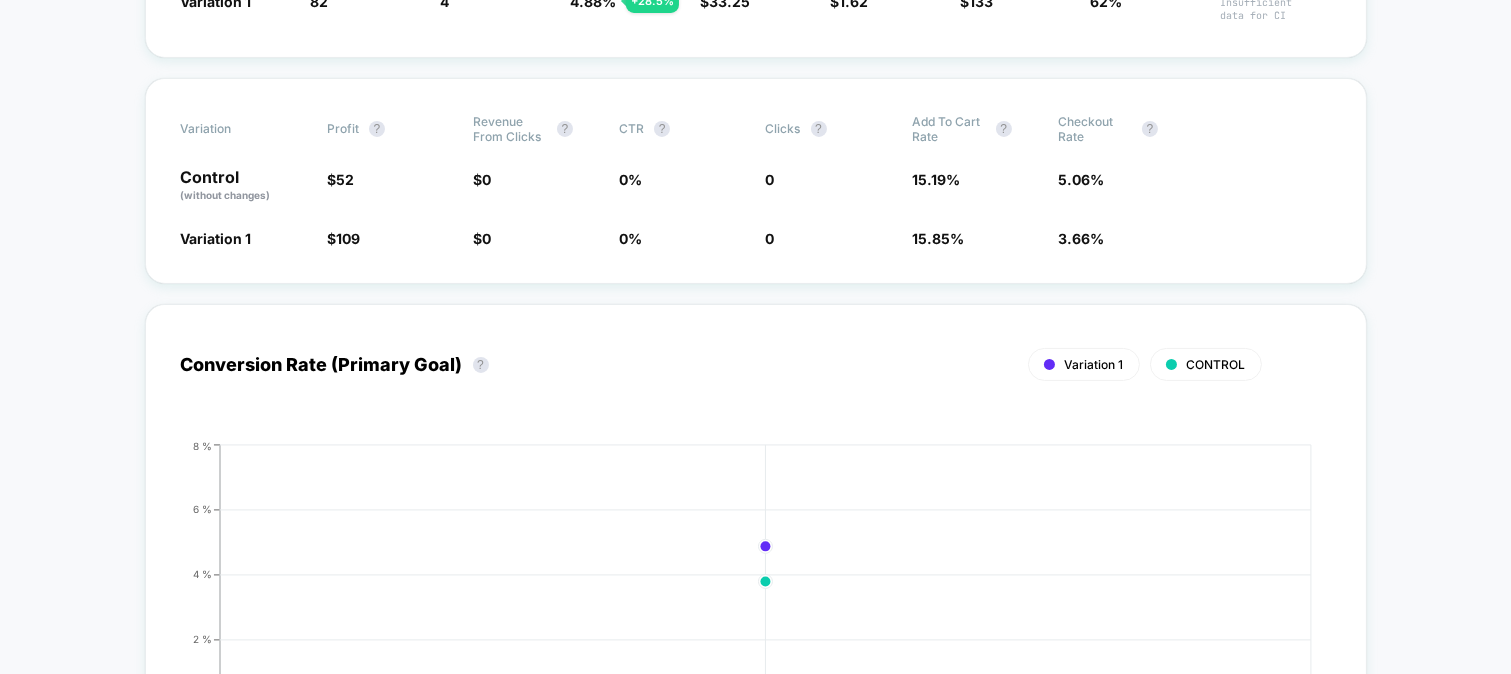 scroll, scrollTop: 444, scrollLeft: 0, axis: vertical 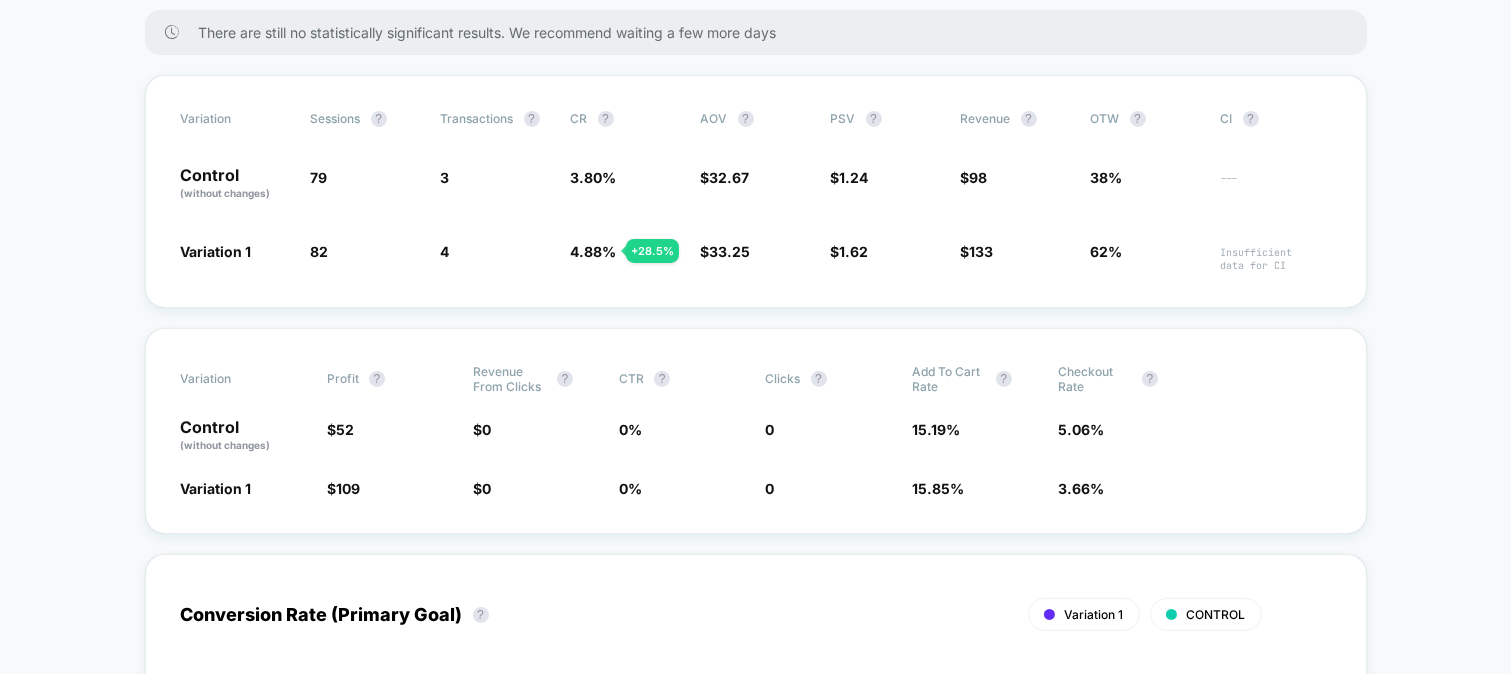 click on "sessions" at bounding box center [984, -30] 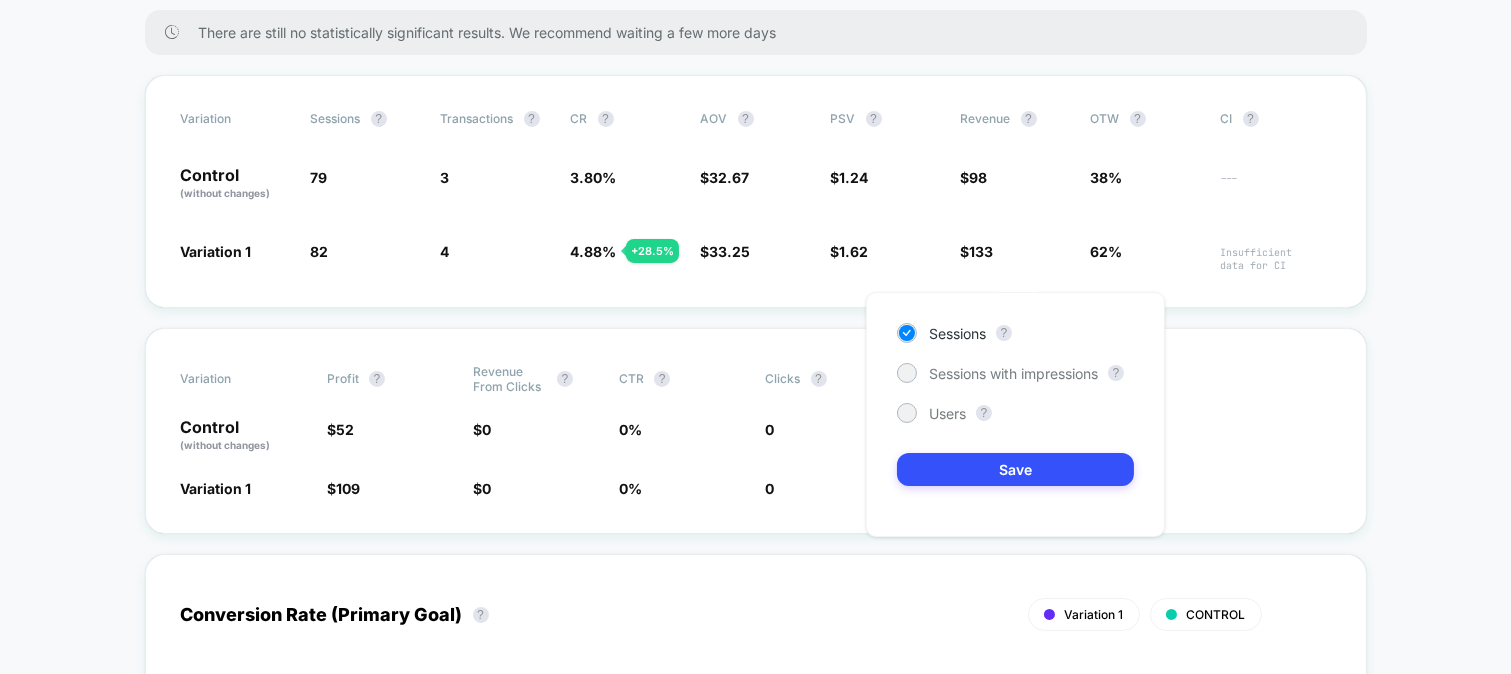 click on "sessions" at bounding box center (995, -30) 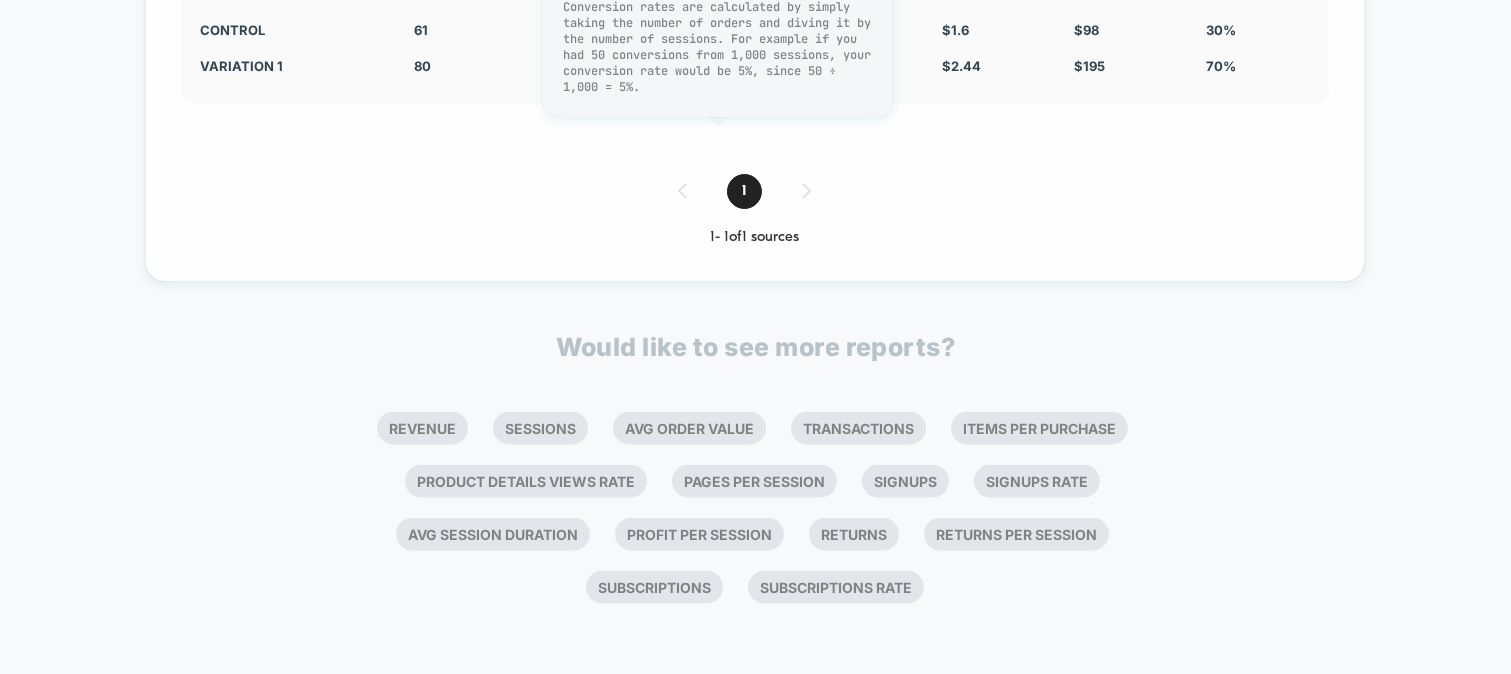 scroll, scrollTop: 5070, scrollLeft: 0, axis: vertical 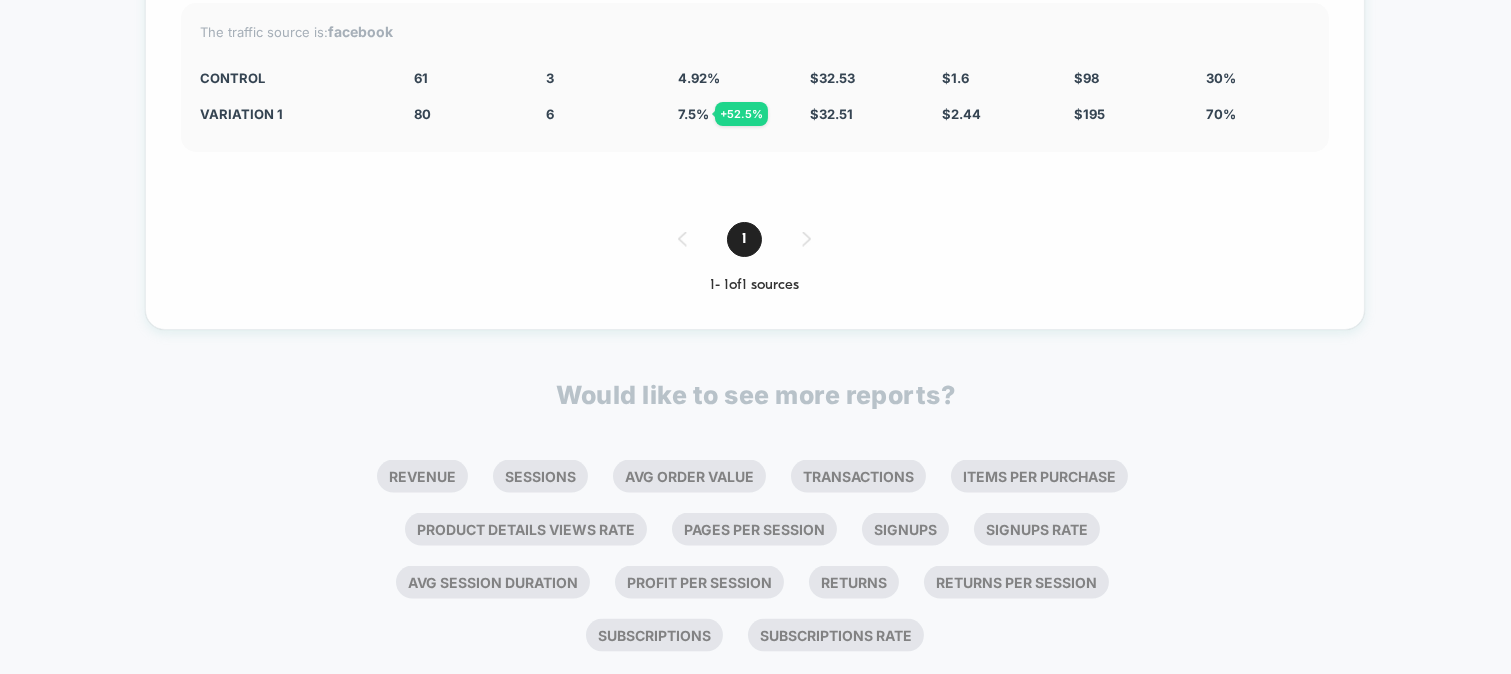 click on "1" at bounding box center [755, 239] 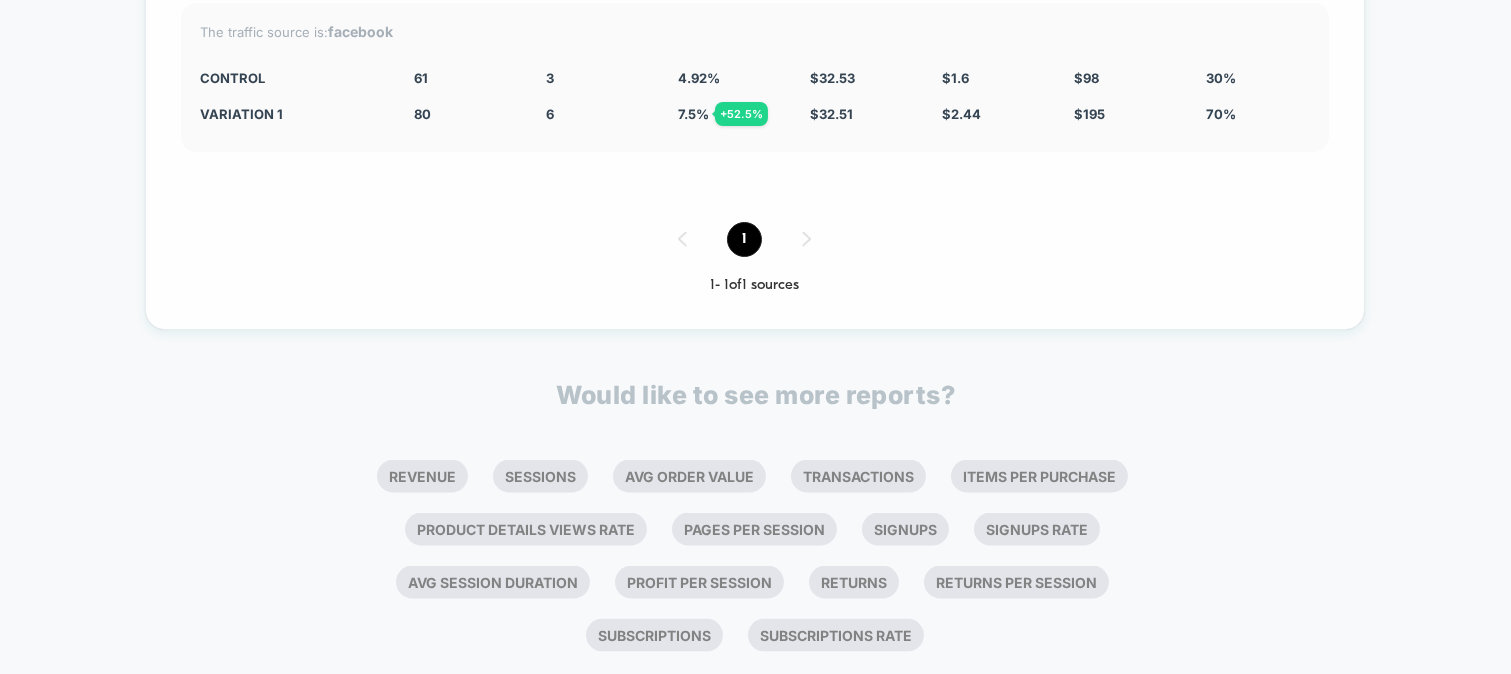 click on "1" at bounding box center (744, 239) 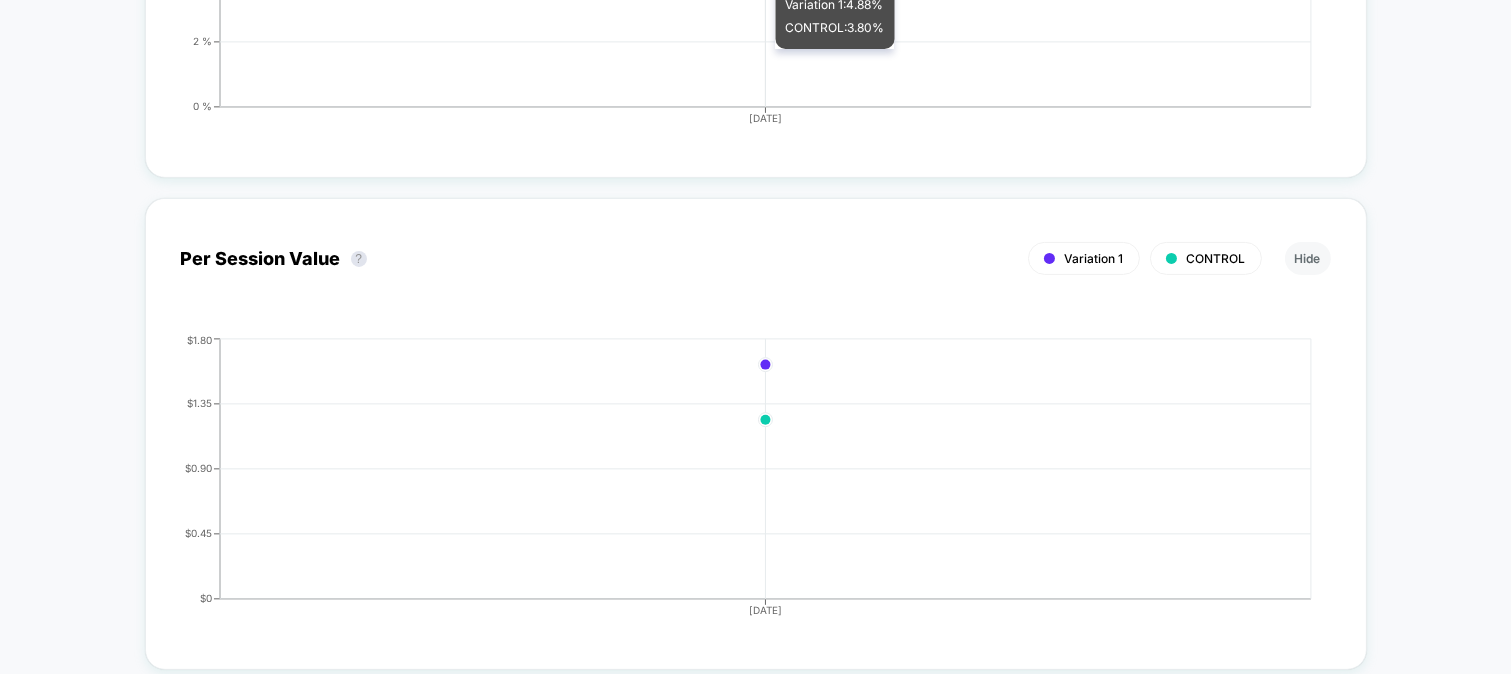 scroll, scrollTop: 292, scrollLeft: 0, axis: vertical 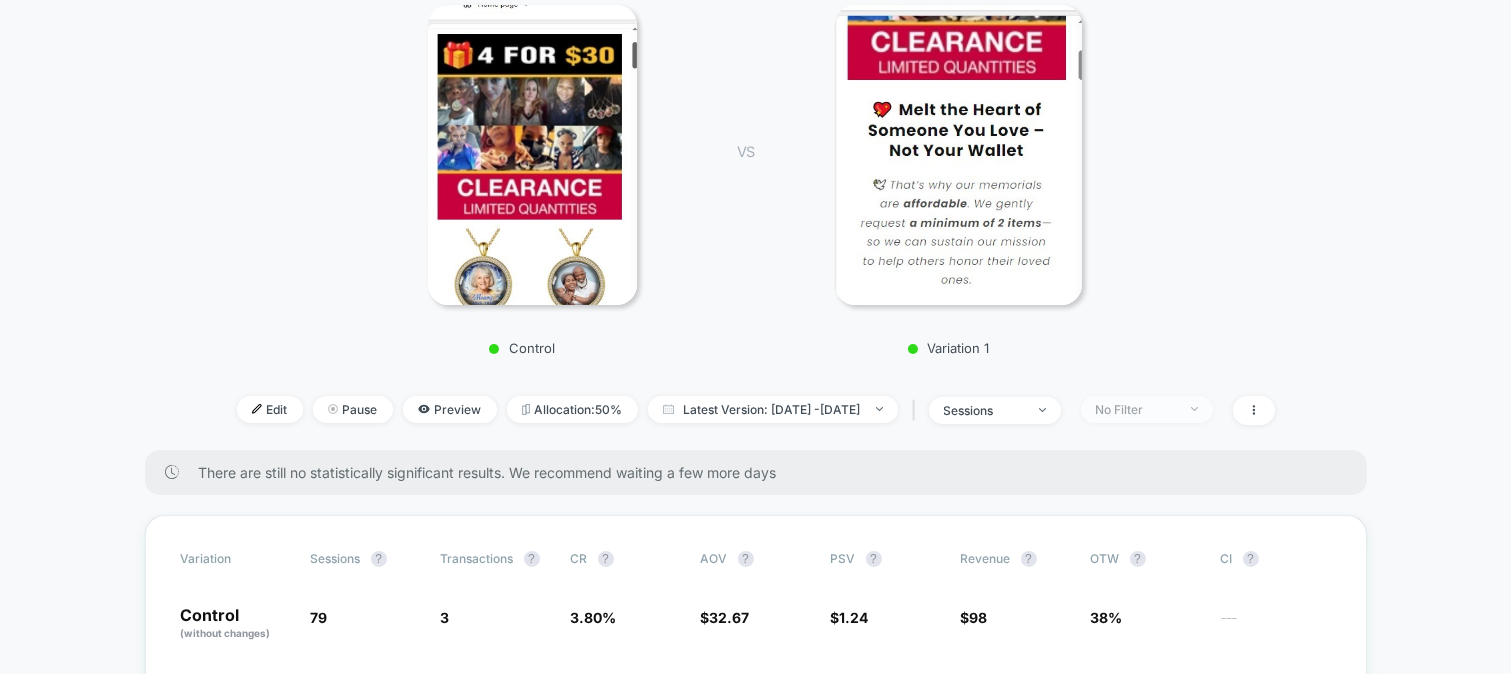 click on "No Filter" at bounding box center (1147, 409) 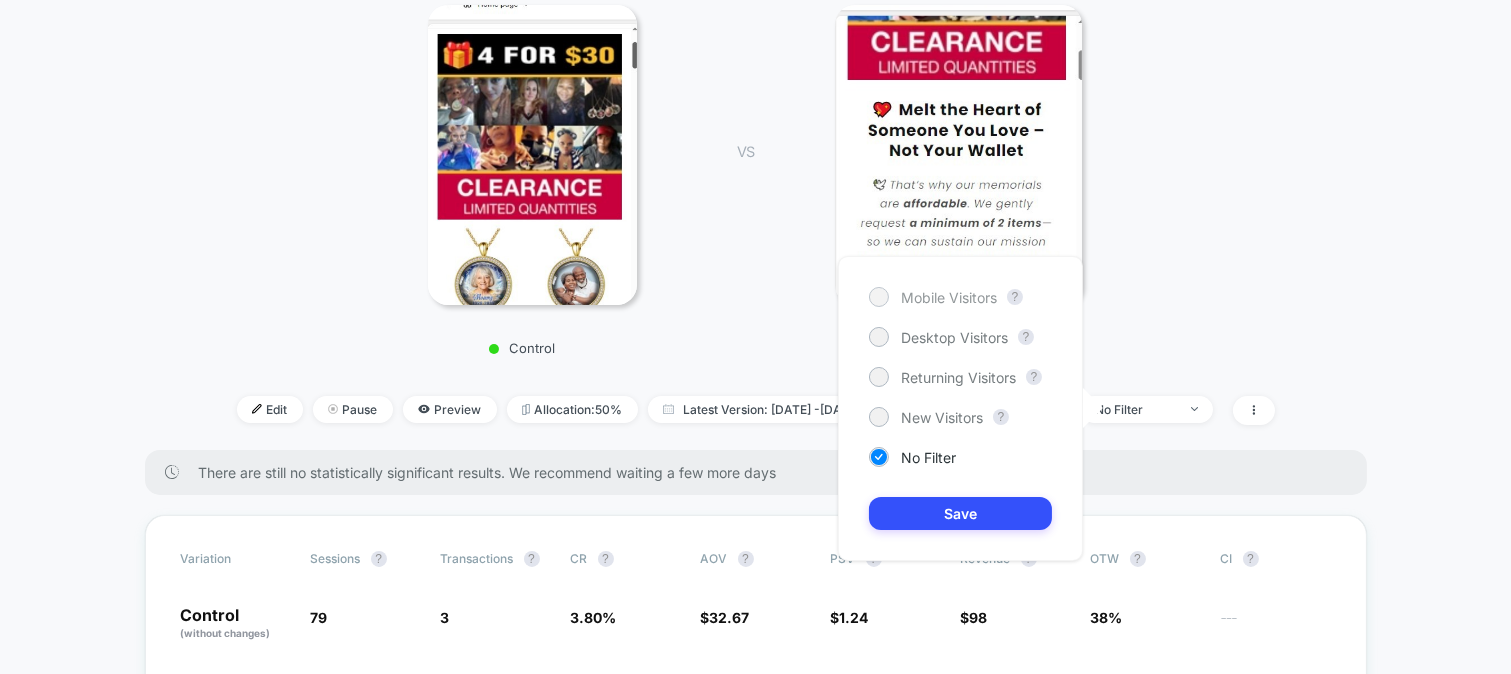 click at bounding box center (878, 296) 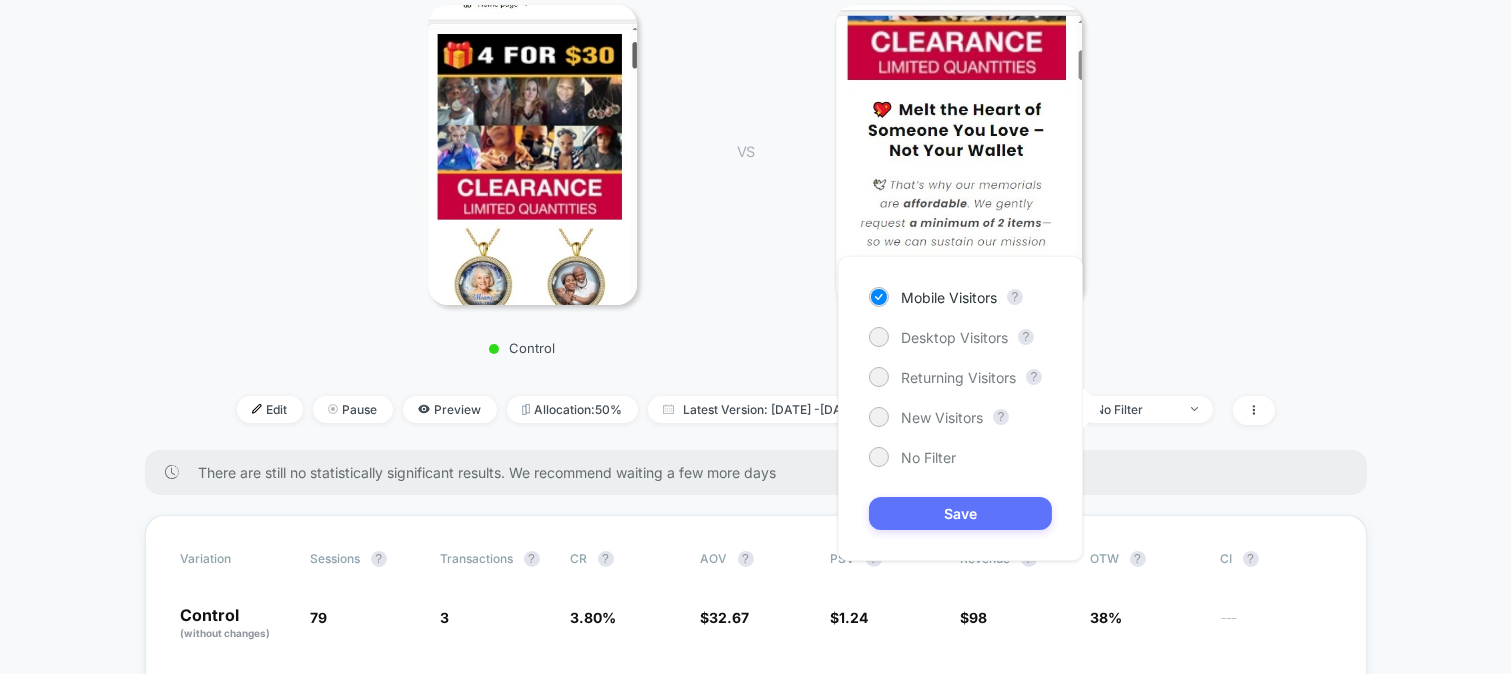 click on "Save" at bounding box center (960, 513) 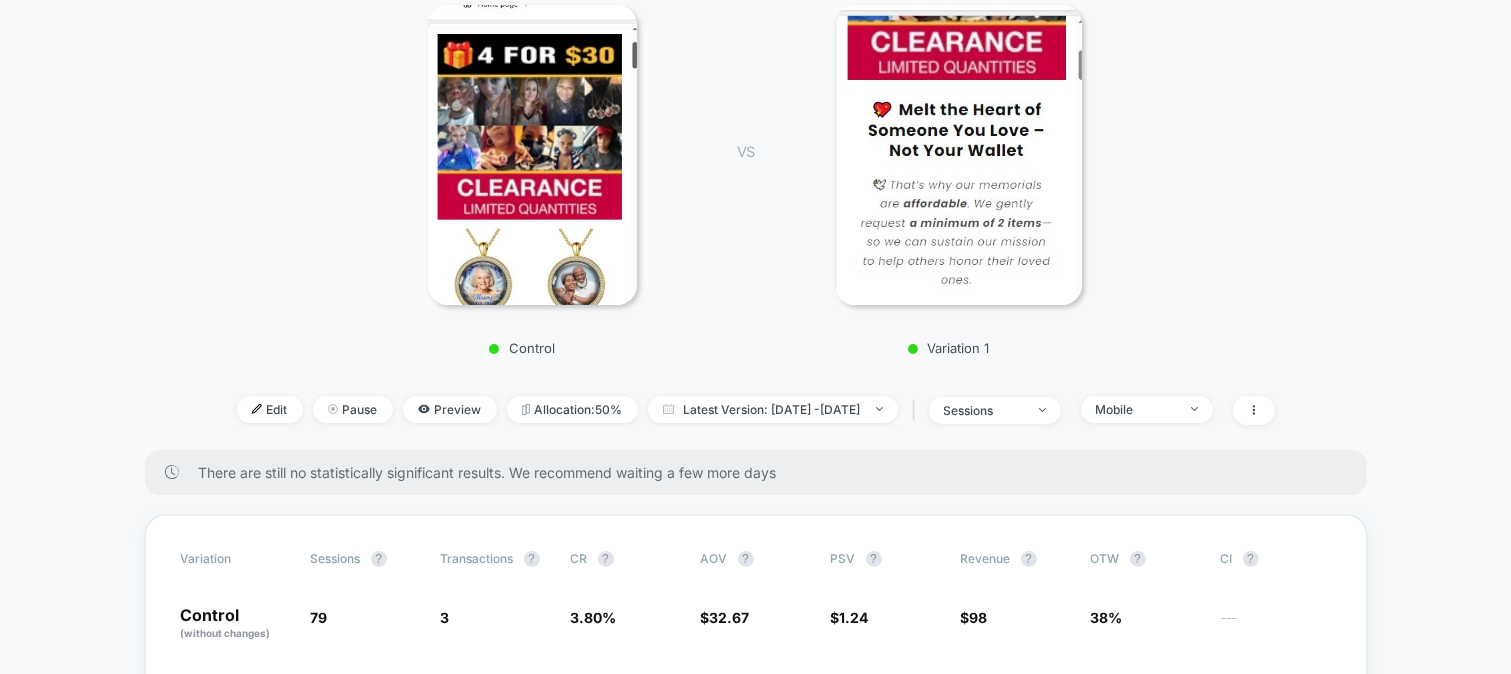 scroll, scrollTop: 403, scrollLeft: 0, axis: vertical 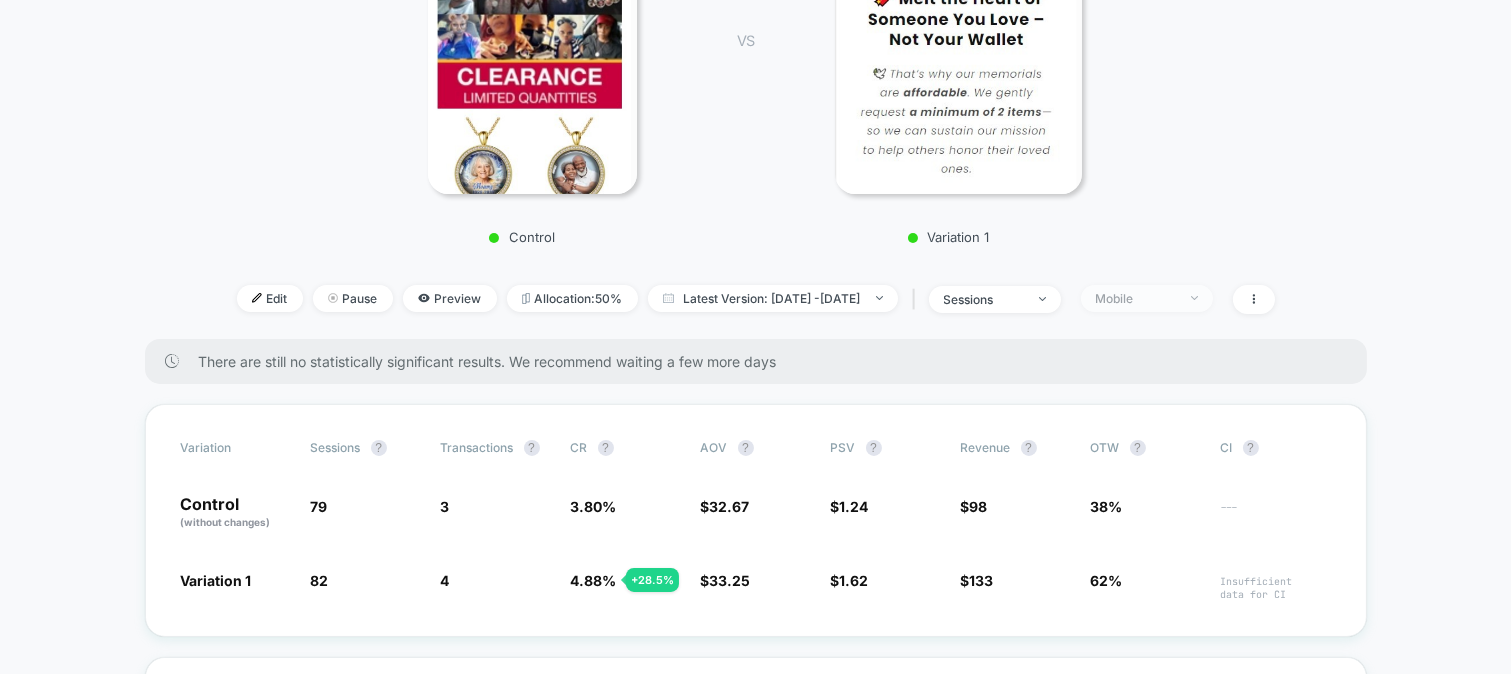 click on "Mobile" at bounding box center [1147, 298] 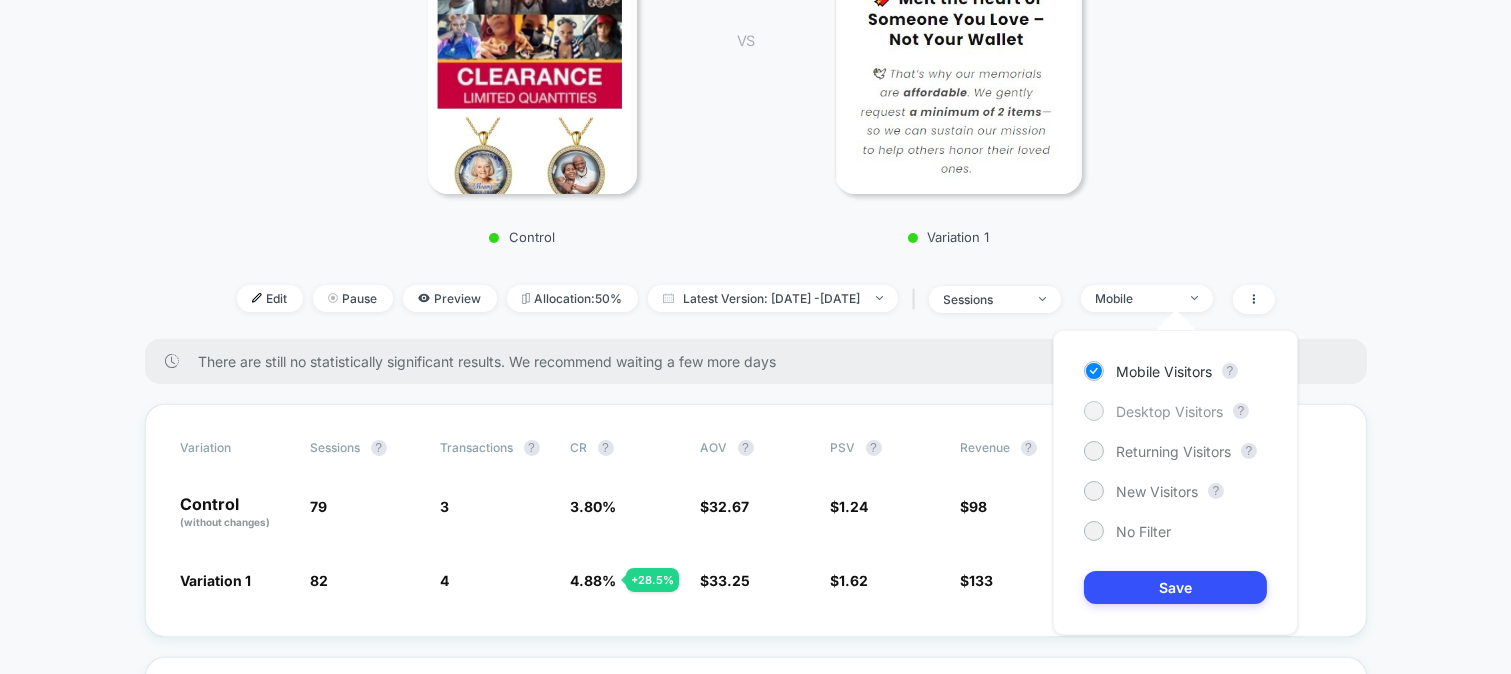 click at bounding box center (1093, 410) 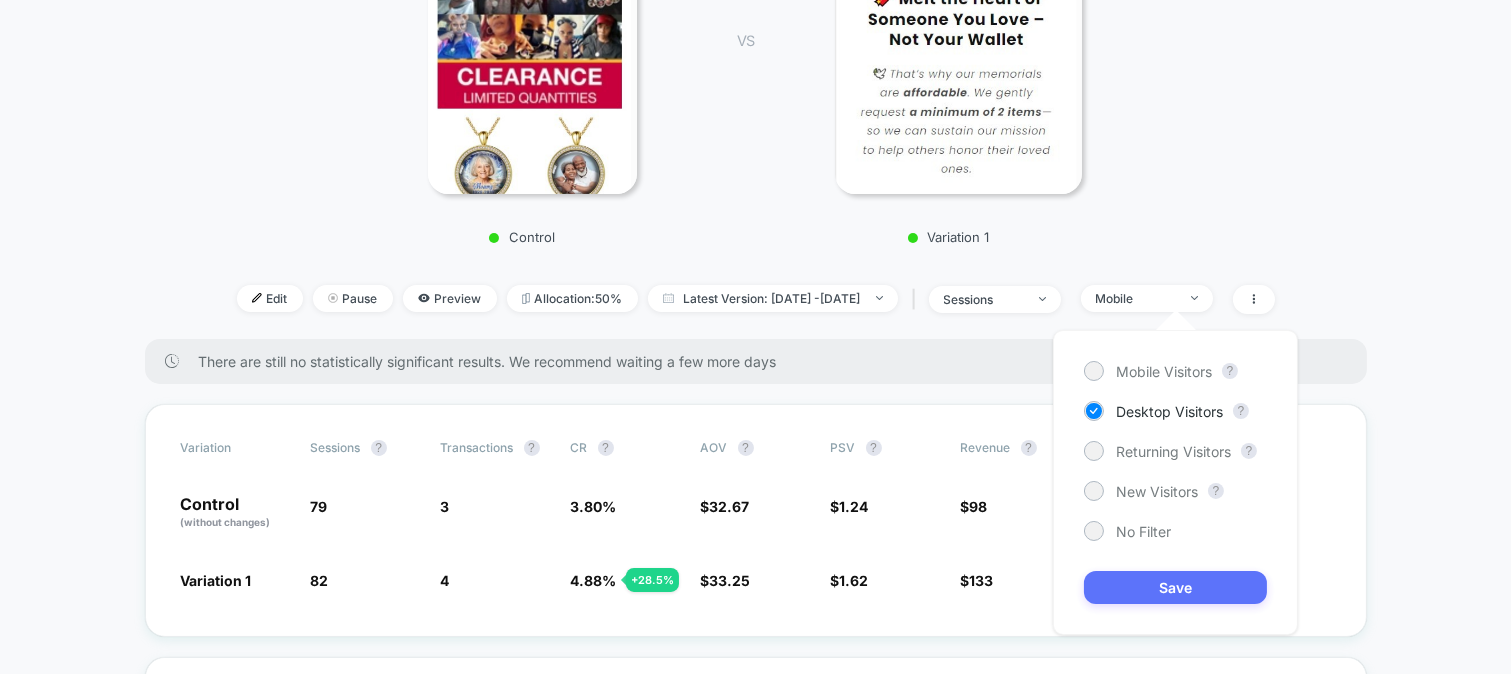 click on "Save" at bounding box center [1175, 587] 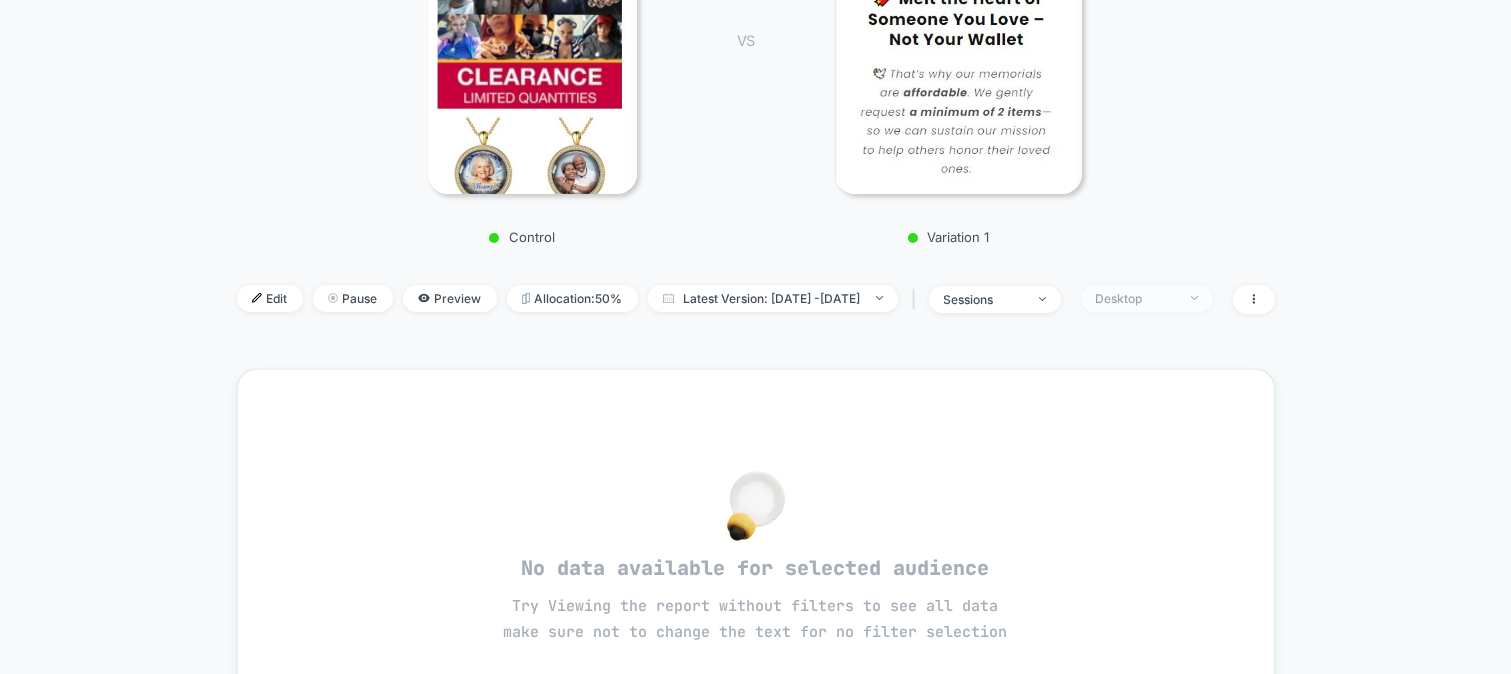click on "Desktop" at bounding box center (1136, 298) 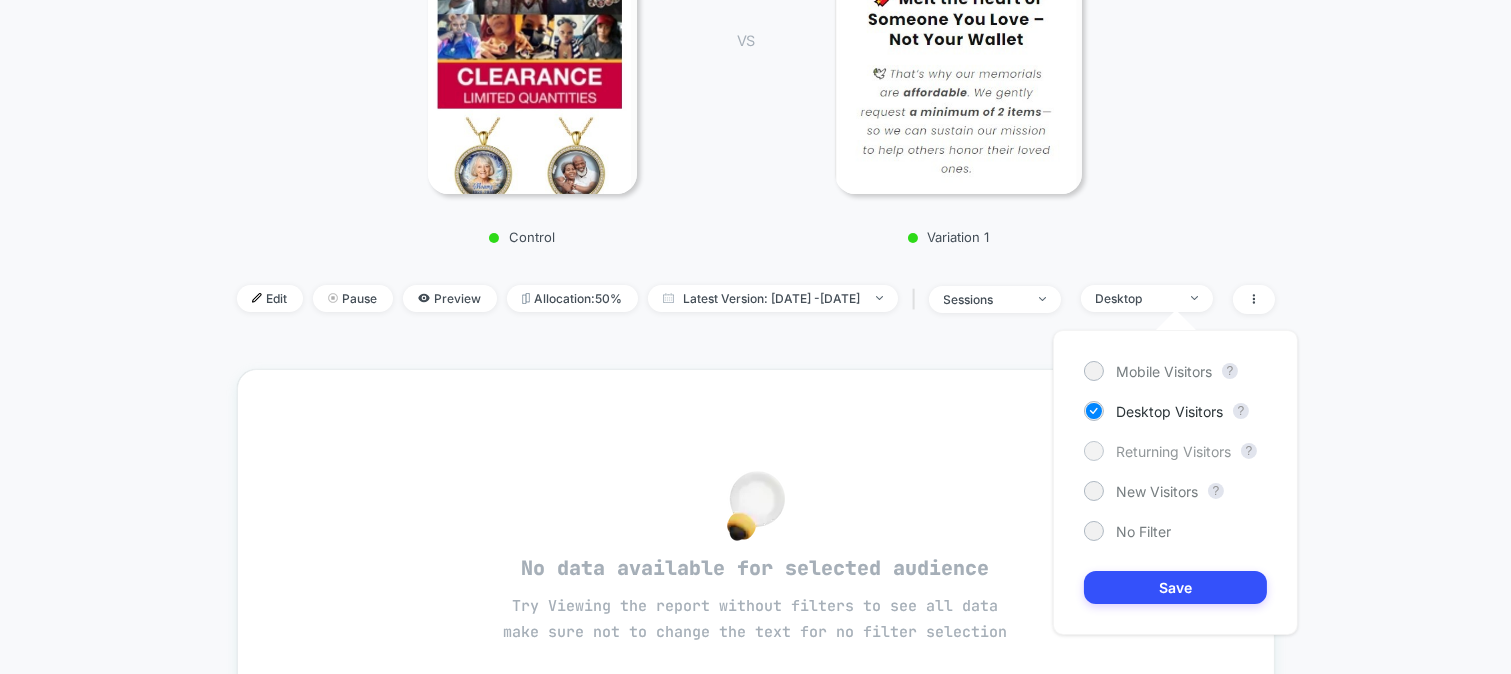 click at bounding box center [1094, 451] 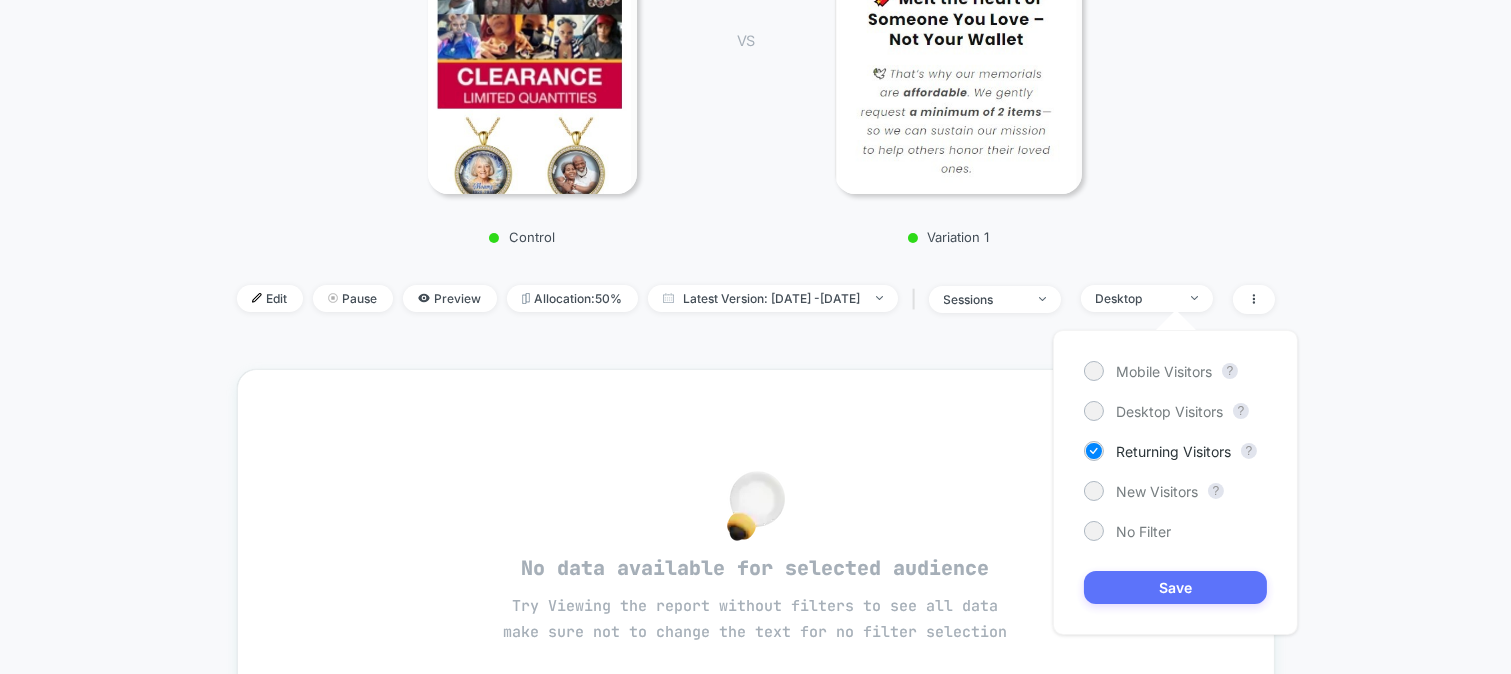 click on "Save" at bounding box center [1175, 587] 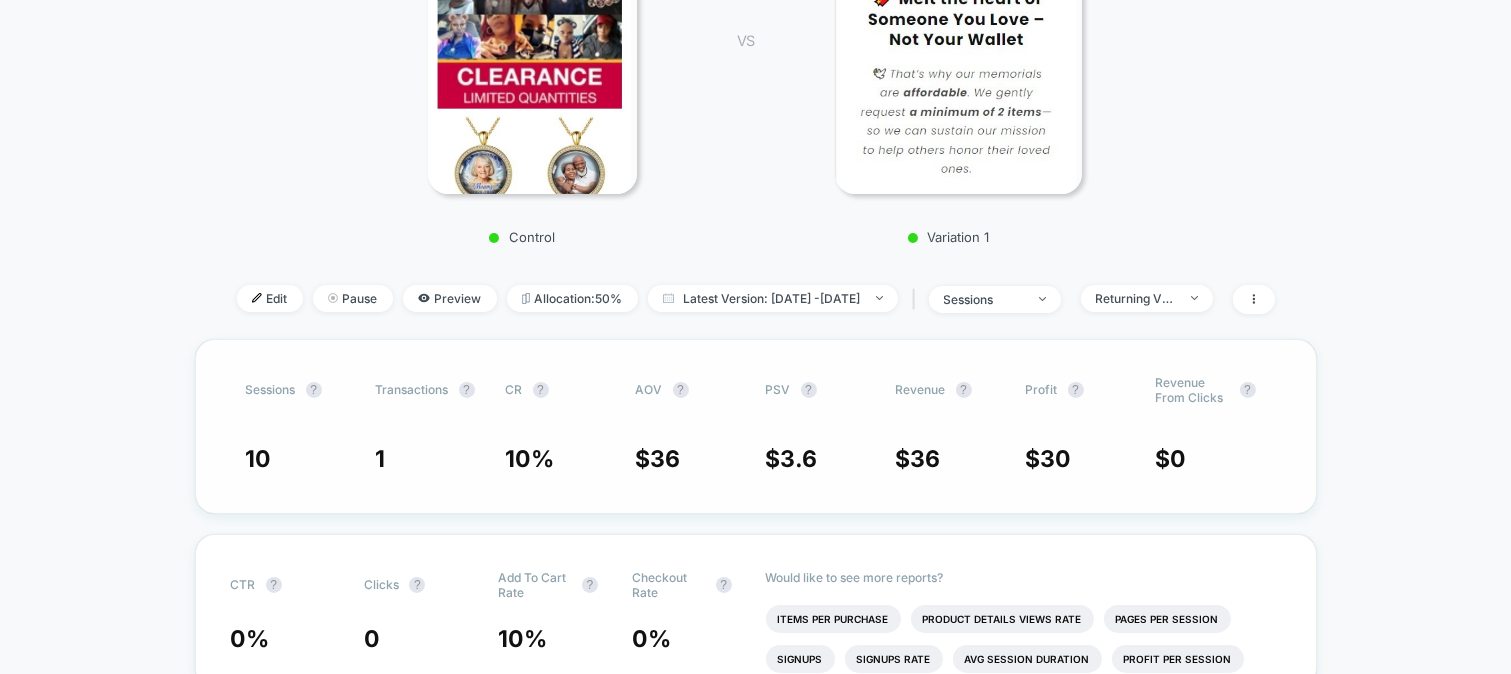 scroll, scrollTop: 514, scrollLeft: 0, axis: vertical 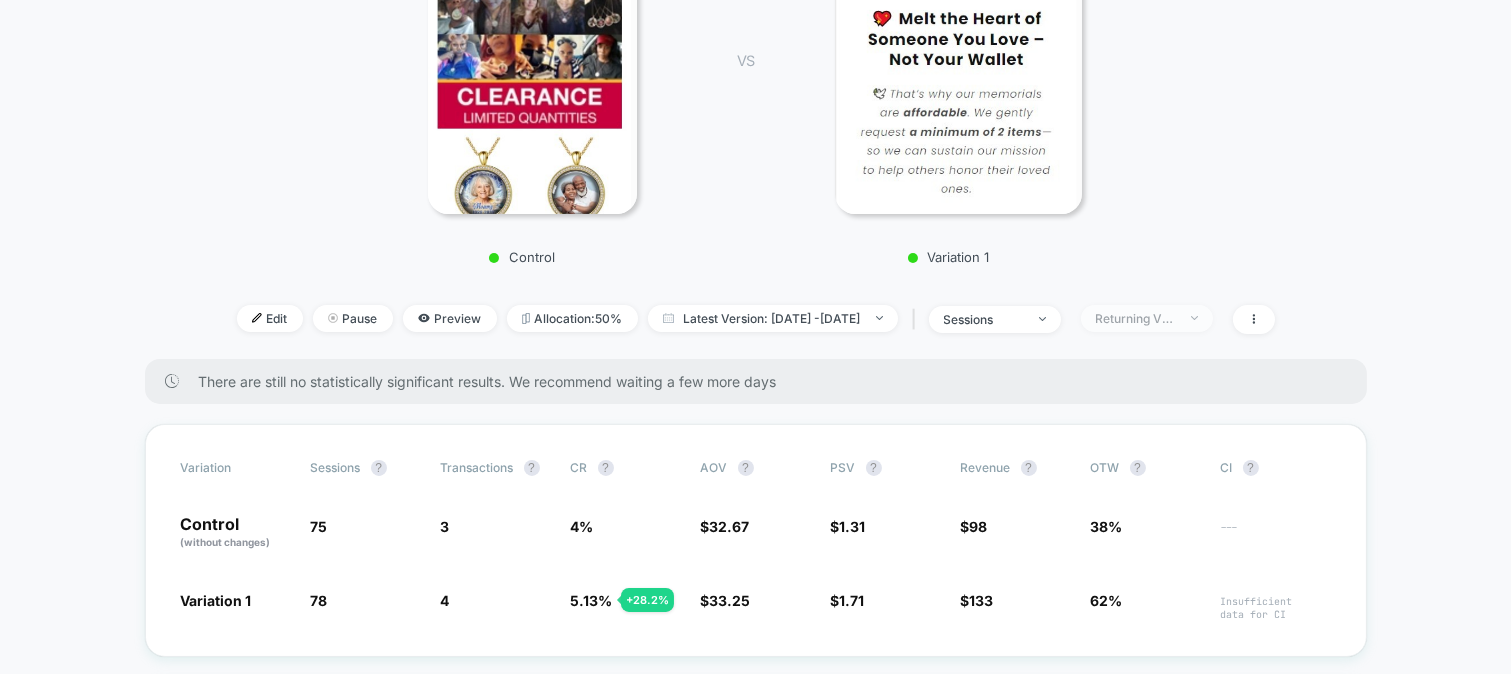 click on "Returning Visitors" at bounding box center (1147, 318) 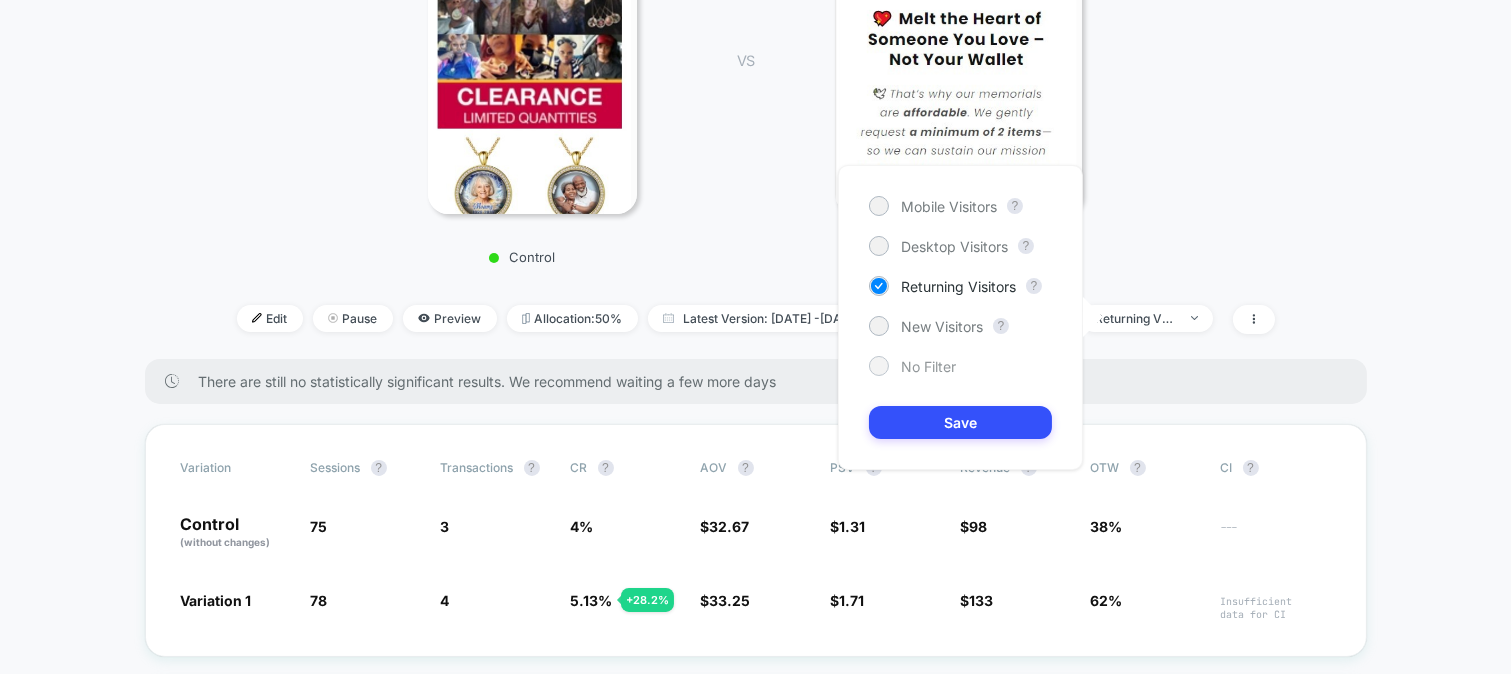 click at bounding box center (878, 365) 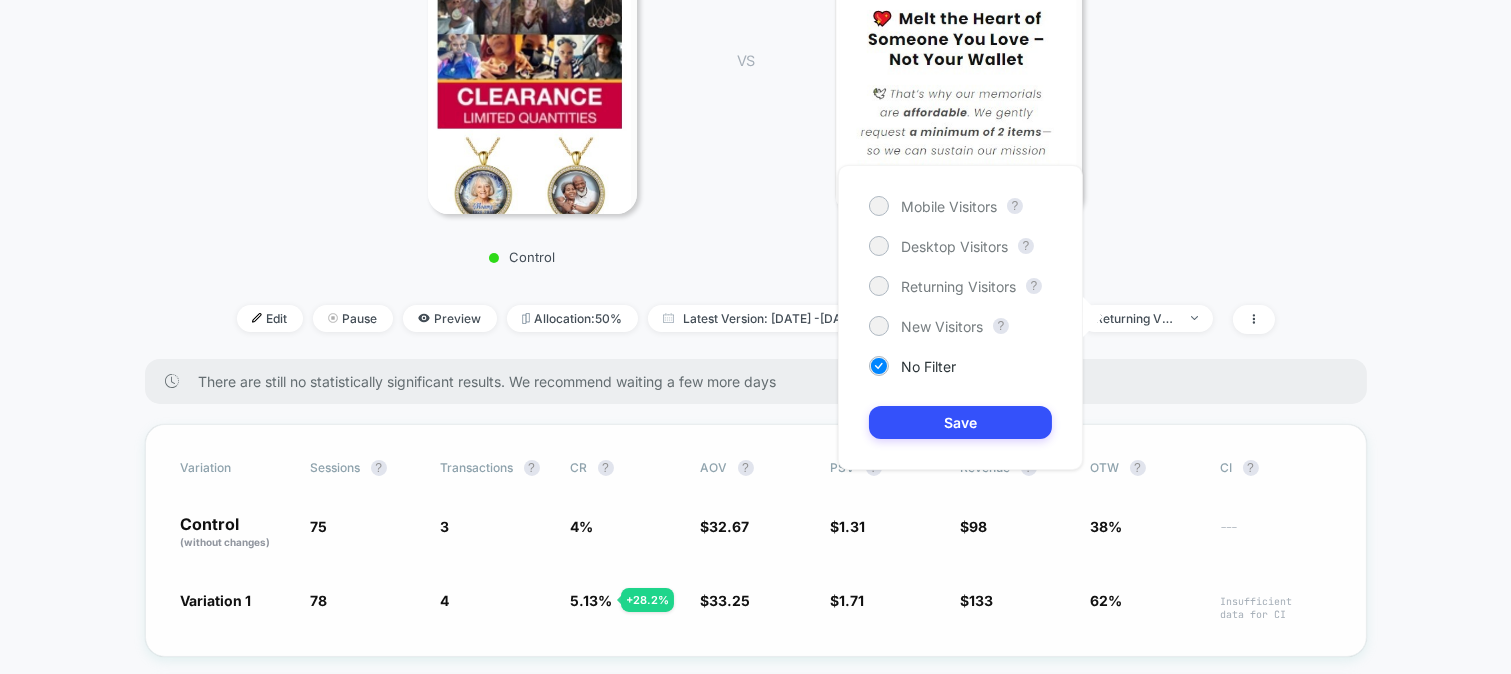 click on "Save" at bounding box center (960, 422) 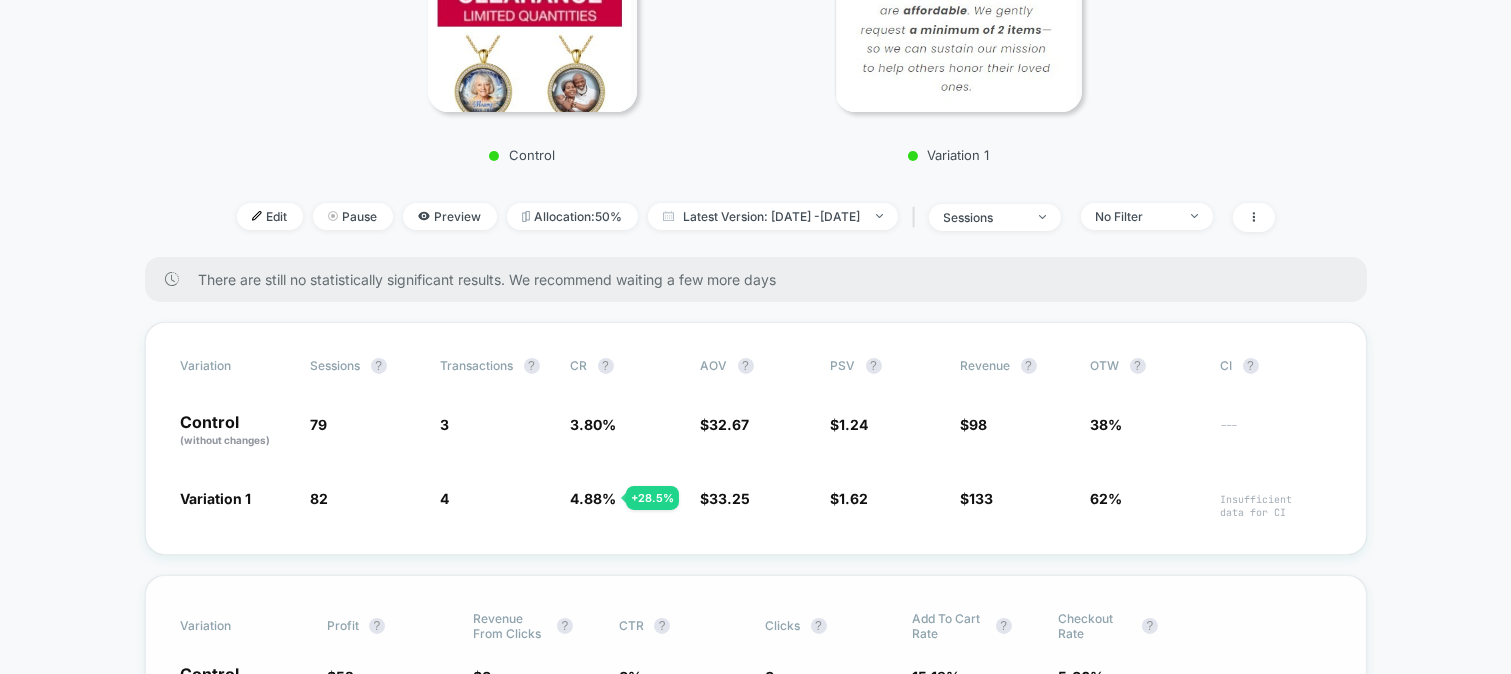 scroll, scrollTop: 494, scrollLeft: 0, axis: vertical 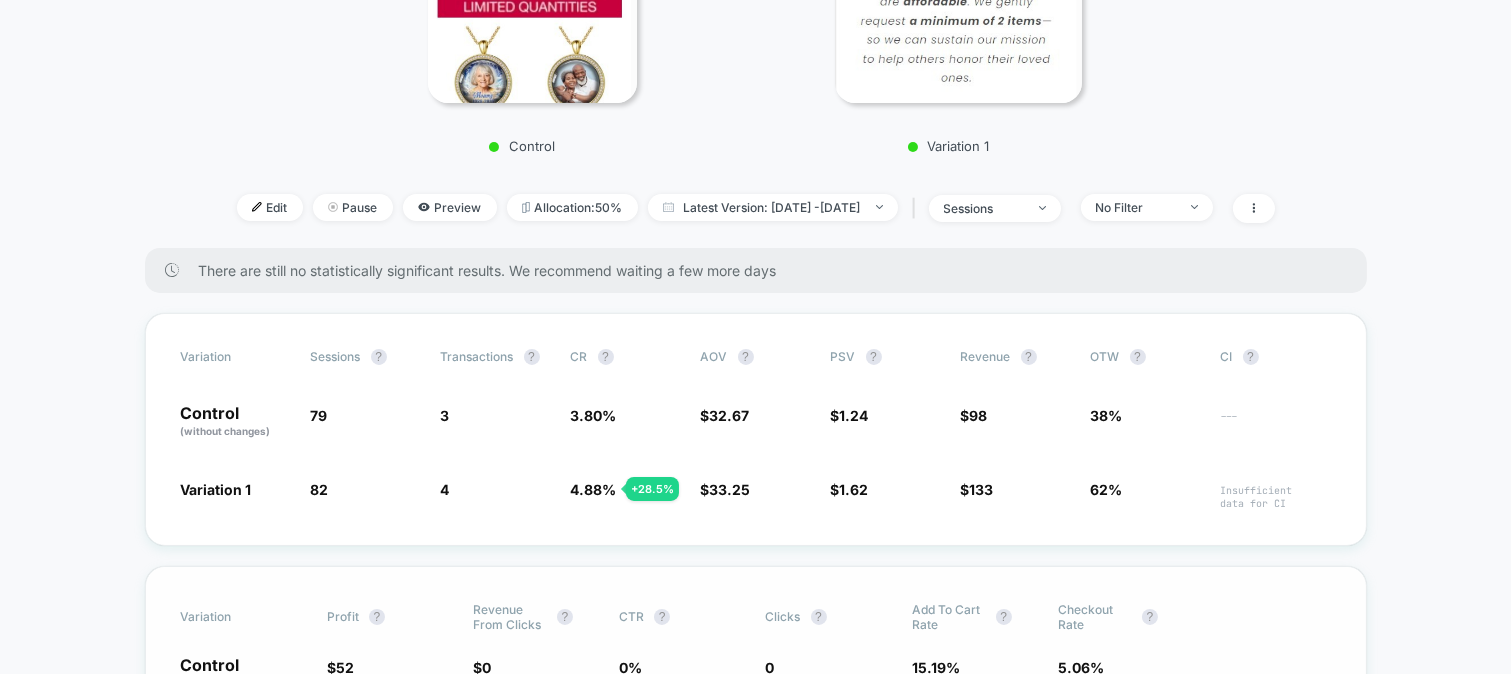 click at bounding box center (532, -47) 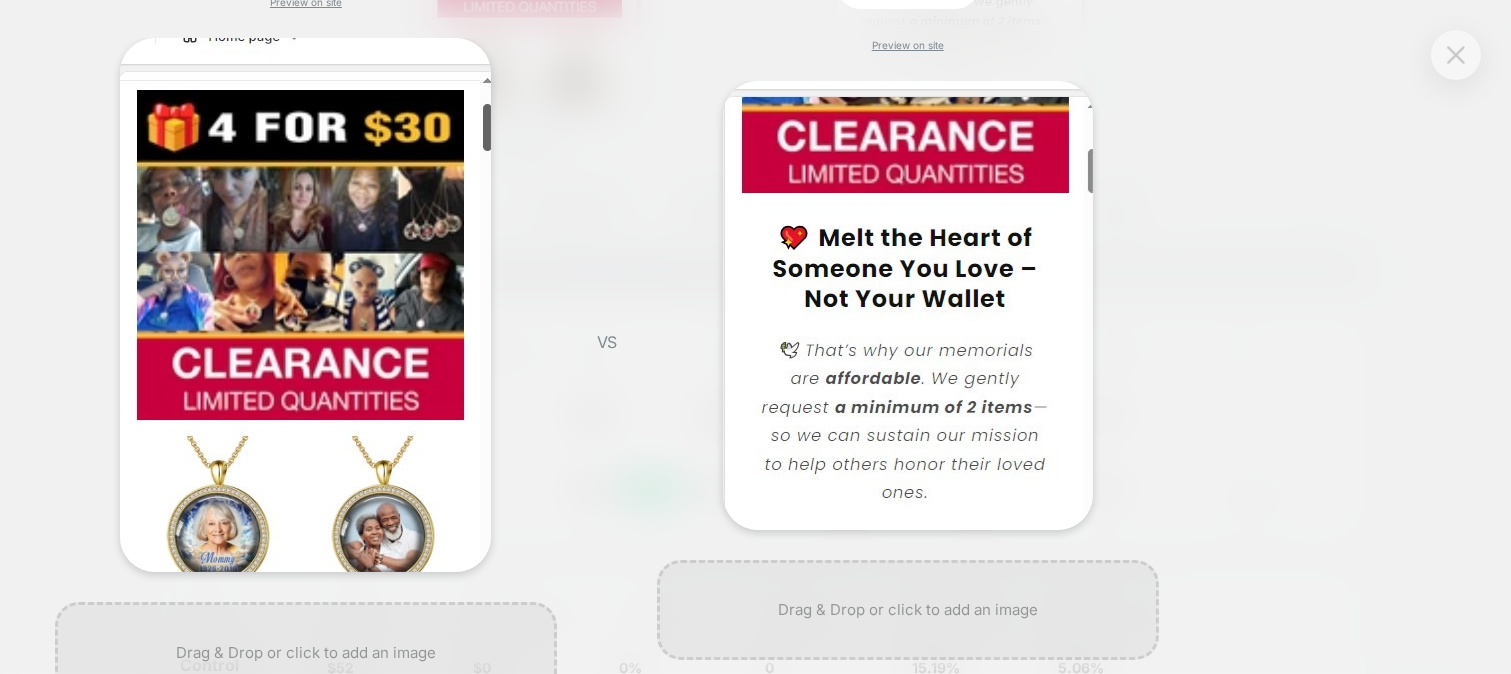 click at bounding box center [1456, 55] 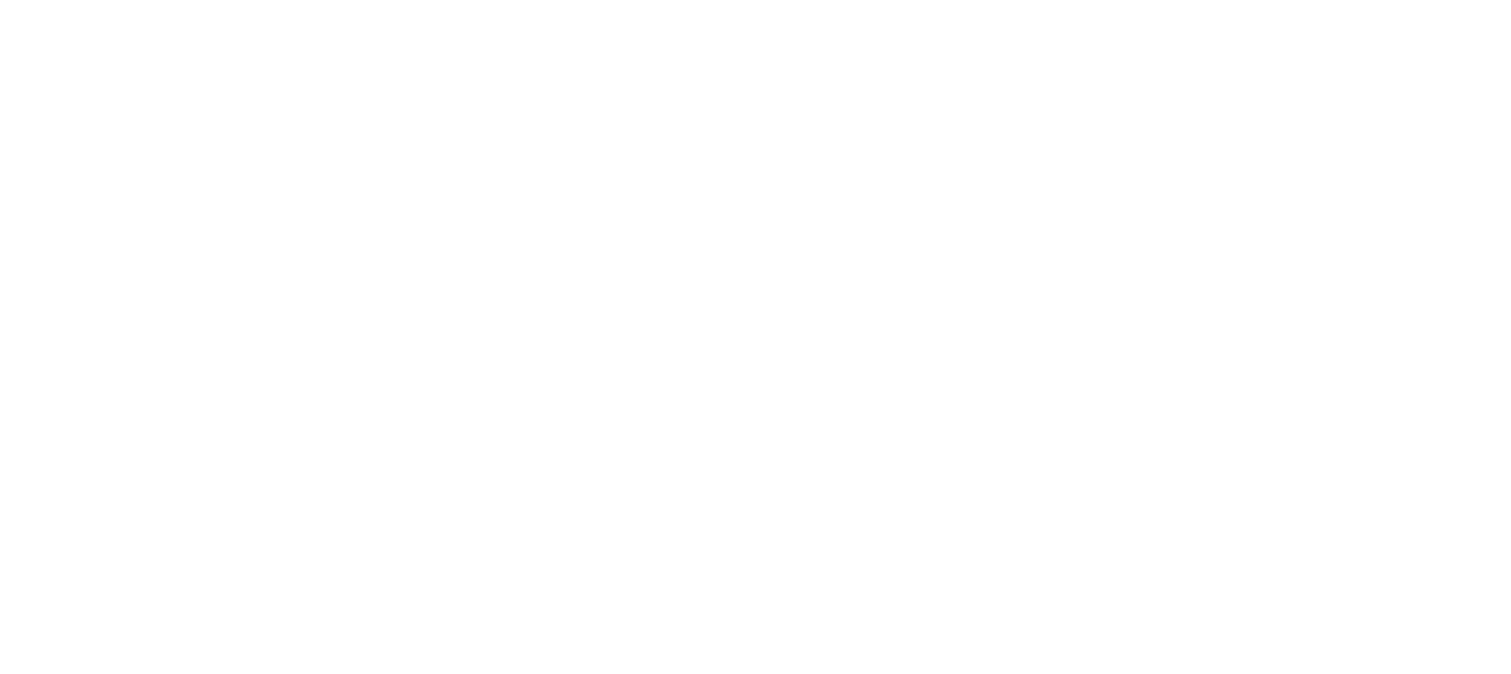 scroll, scrollTop: 0, scrollLeft: 0, axis: both 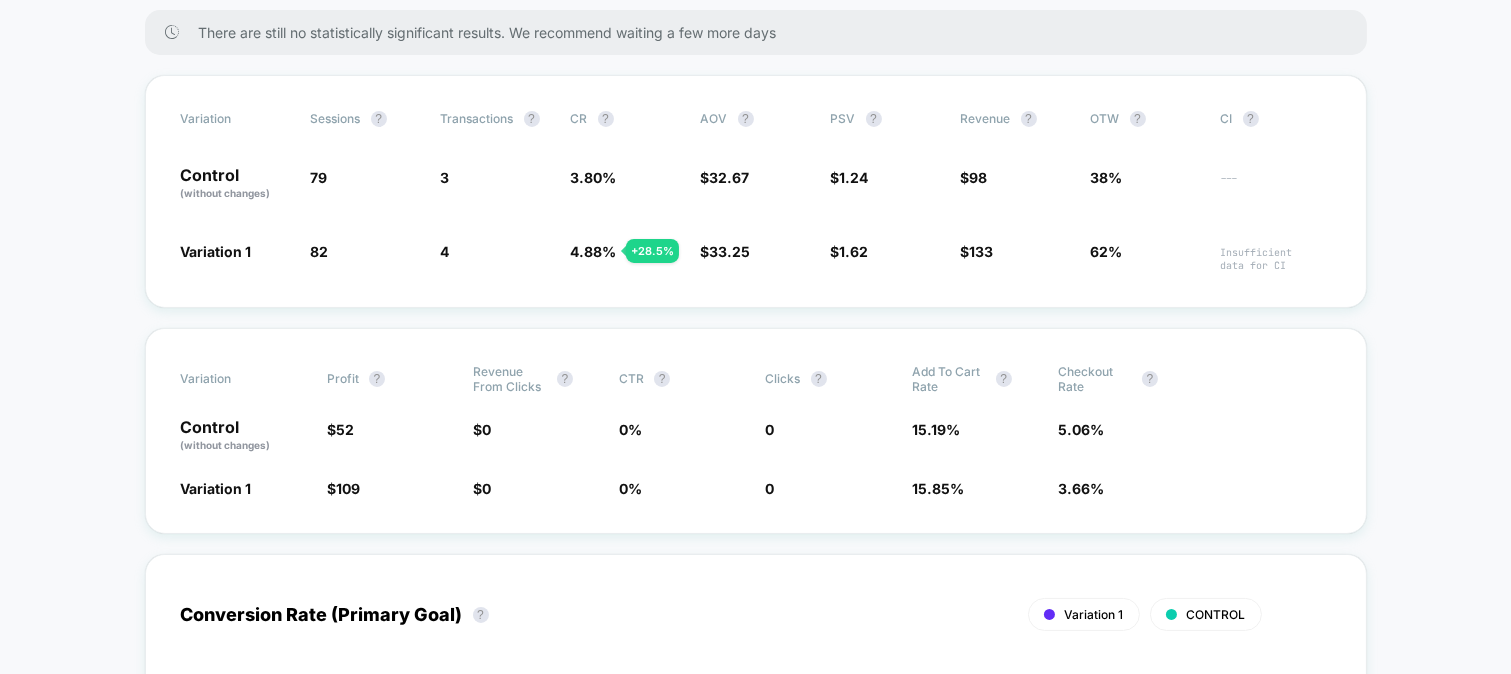 click on "< Back to all live experiences  Home Page Message LIVE Click to view images Click to edit experience details + Add Description Start date: [DATE] (Last edit [DATE] by [EMAIL_ADDRESS][DOMAIN_NAME]) Pages: all pages Audience: All Visitors Device: all devices Trigger: Page Load Control VS Variation 1 Edit Pause  Preview Allocation:  50% Latest Version:     [DATE]    -    [DATE] |   sessions   No Filter There are still no statistically significant results. We recommend waiting a few more days Variation Sessions ? Transactions ? CR ? AOV ? PSV ? Revenue ? OTW ? CI ? Control (without changes) 79 3 3.80 % $ 32.67 $ 1.24 $ 98 38% --- Variation 1 82 + 3.8 % 4 + 28.5 % 4.88 % + 28.5 % $ 33.25 + 1.8 % $ 1.62 + 30.7 % $ 133 + 30.7 % 62% Insufficient  data for CI Variation Profit ? Revenue From Clicks ? CTR ? Clicks ? Add To Cart Rate ? Checkout Rate ? Control (without changes) $ 52 $ 0 0 % 0 15.19 % 5.06 % Variation 1 $ 109 + 102 % $ 0 0 % 0 15.85 % + 4.4 % 3.66 % - 27.7 % Conversion Rate (Primary Goal) ? Hide" at bounding box center [755, 2487] 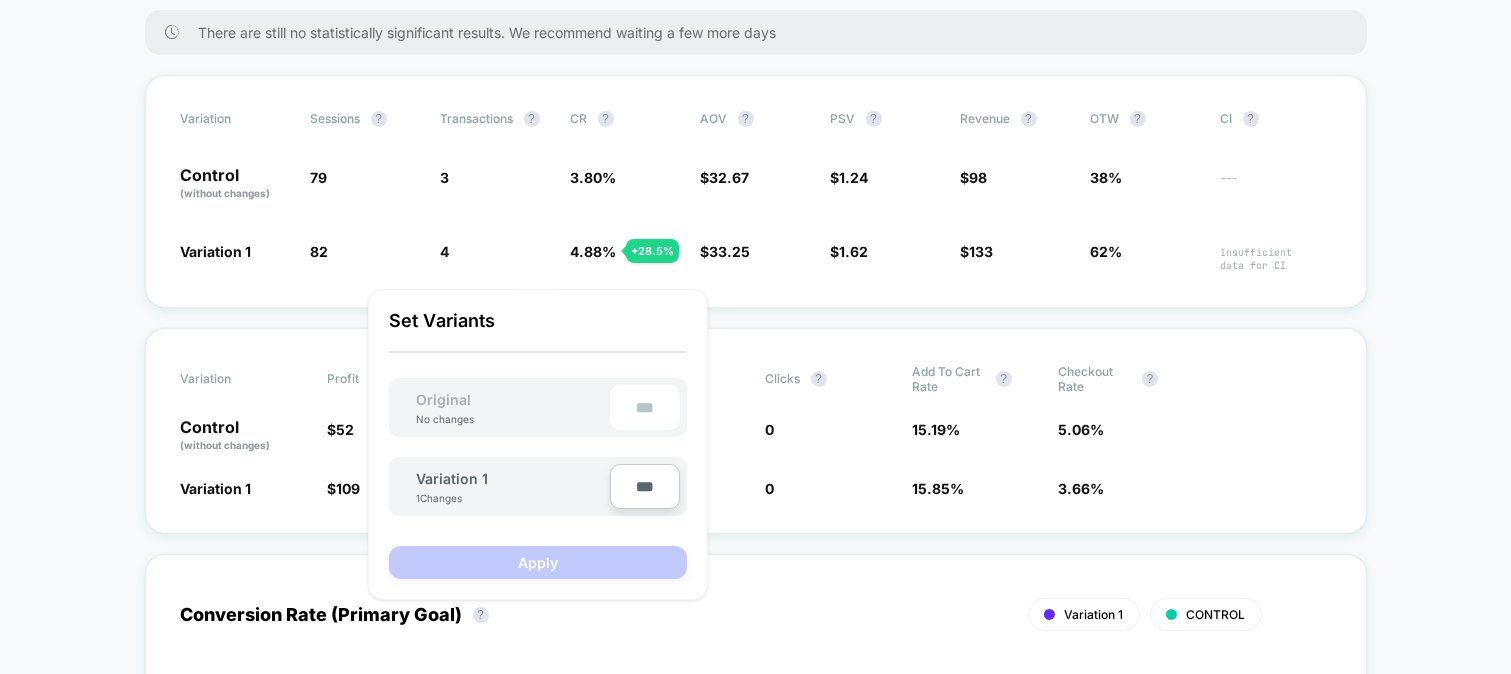 click on "< Back to all live experiences  Home Page Message LIVE Click to view images Click to edit experience details + Add Description Start date: 29.7.2025 (Last edit 29.7.2025 by shopshoosha@gmail.com) Pages: all pages Audience: All Visitors Device: all devices Trigger: Page Load Control VS Variation 1 Edit Pause  Preview Allocation:  50% Latest Version:     Jul 29, 2025    -    Jul 30, 2025 |   sessions   No Filter There are still no statistically significant results. We recommend waiting a few more days Variation Sessions ? Transactions ? CR ? AOV ? PSV ? Revenue ? OTW ? CI ? Control (without changes) 79 3 3.80 % $ 32.67 $ 1.24 $ 98 38% --- Variation 1 82 + 3.8 % 4 + 28.5 % 4.88 % + 28.5 % $ 33.25 + 1.8 % $ 1.62 + 30.7 % $ 133 + 30.7 % 62% Insufficient  data for CI Variation Profit ? Revenue From Clicks ? CTR ? Clicks ? Add To Cart Rate ? Checkout Rate ? Control (without changes) $ 52 $ 0 0 % 0 15.19 % 5.06 % Variation 1 $ 109 + 102 % $ 0 0 % 0 15.85 % + 4.4 % 3.66 % - 27.7 % Conversion Rate (Primary Goal) ? Hide" at bounding box center [756, 2467] 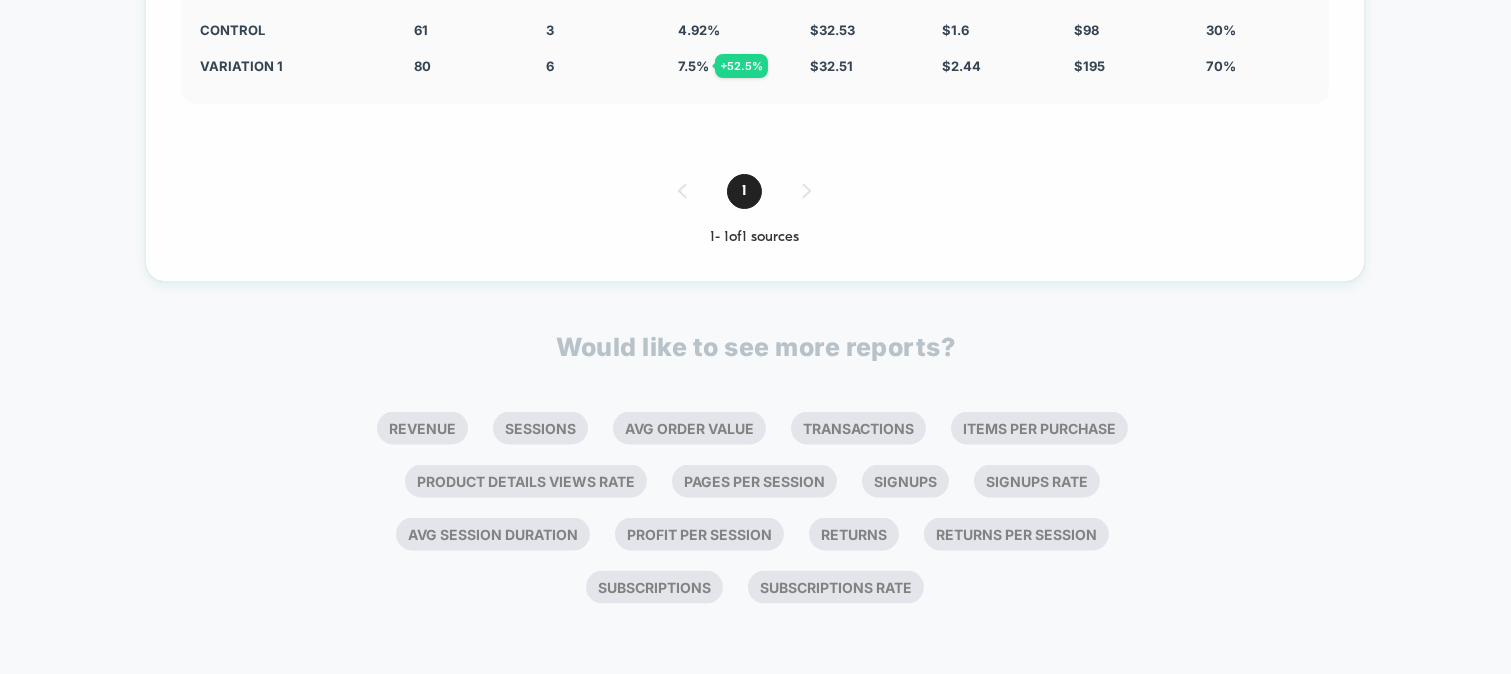 scroll, scrollTop: 5181, scrollLeft: 0, axis: vertical 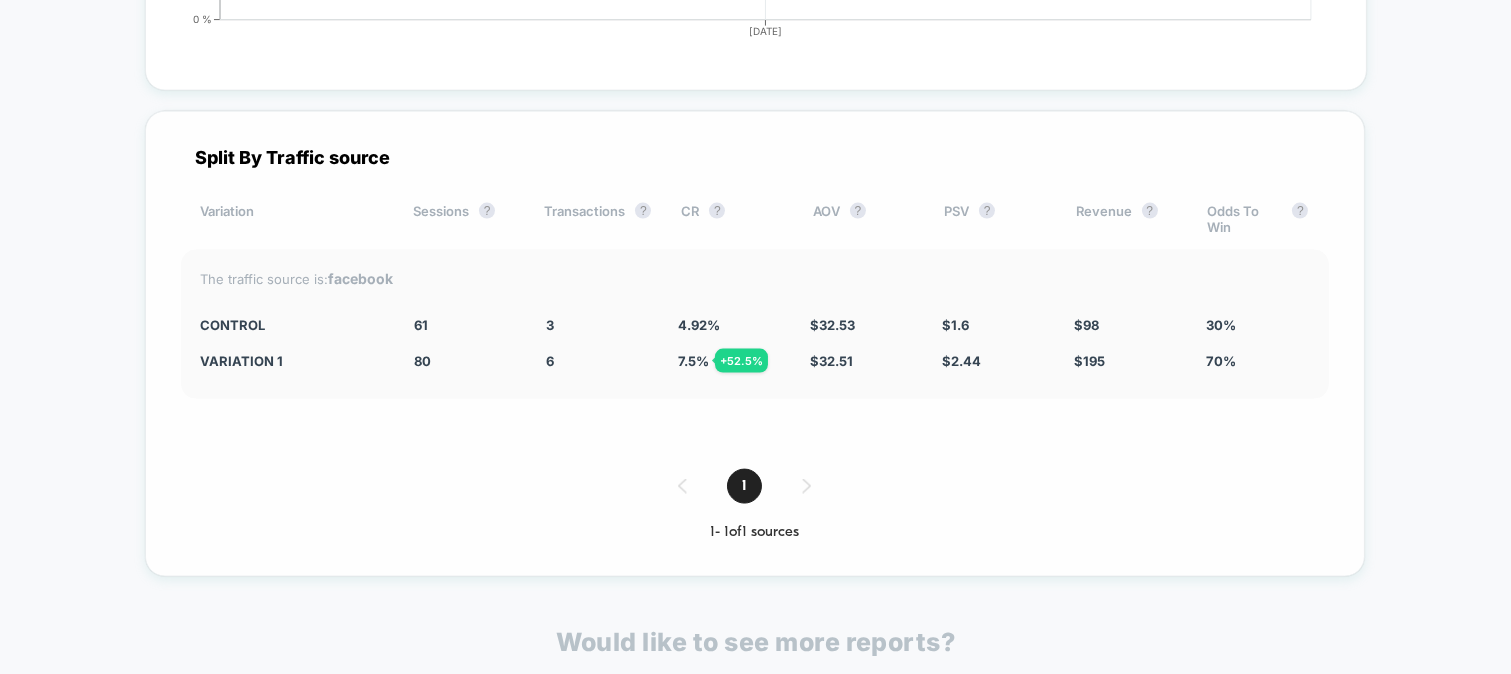 drag, startPoint x: 413, startPoint y: 318, endPoint x: 457, endPoint y: 318, distance: 44 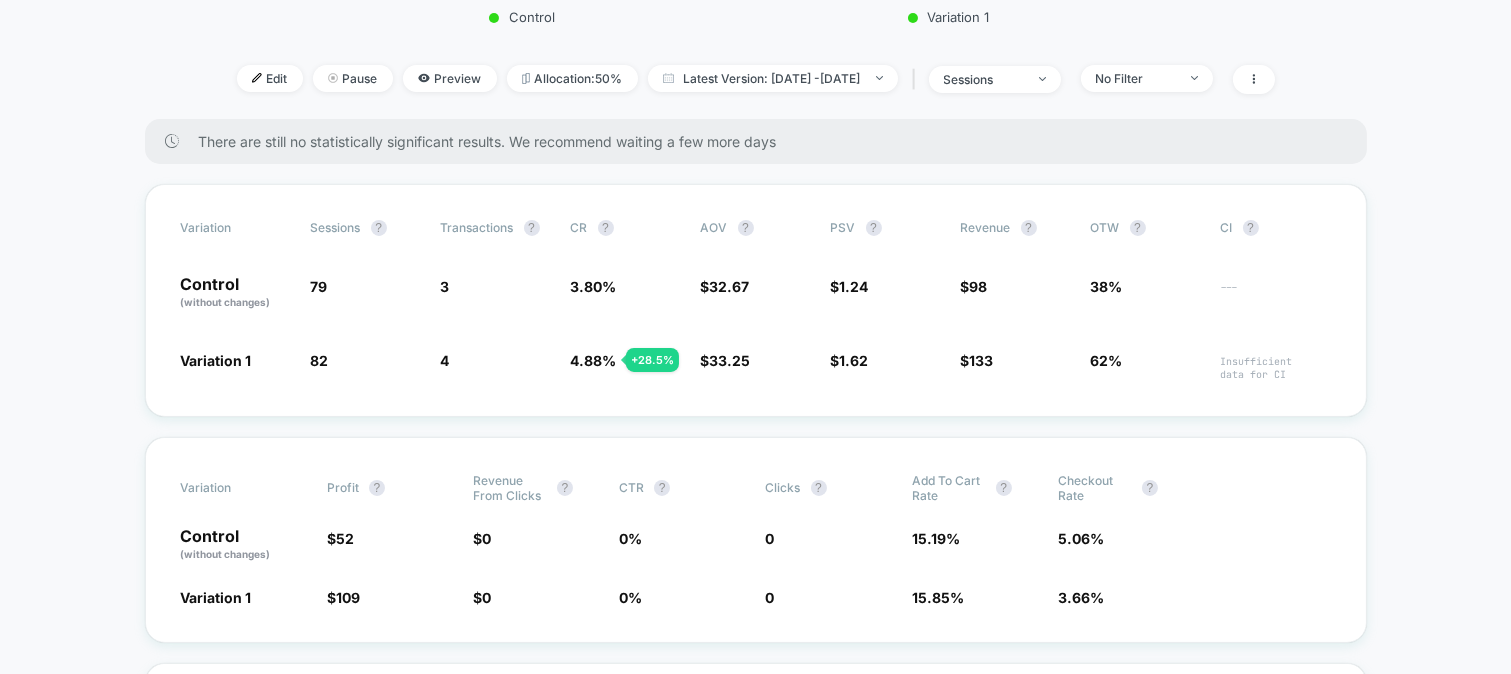 scroll, scrollTop: 555, scrollLeft: 0, axis: vertical 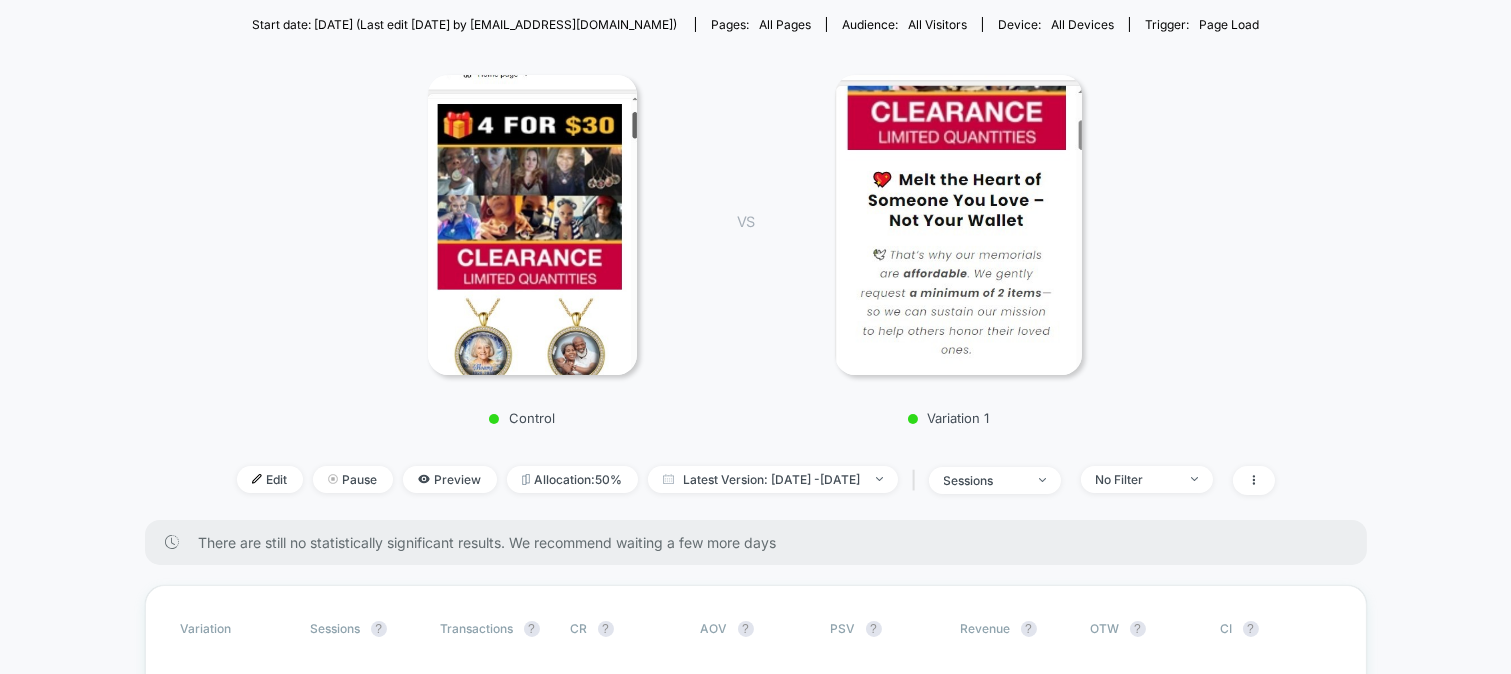 click on "< Back to all live experiences  Home Page Message LIVE Click to view images Click to edit experience details + Add Description Start date: 29.7.2025 (Last edit 29.7.2025 by shopshoosha@gmail.com) Pages: all pages Audience: All Visitors Device: all devices Trigger: Page Load Control VS Variation 1 Edit Pause  Preview Allocation:  50% Latest Version:     Jul 29, 2025    -    Jul 30, 2025 |   sessions   No Filter There are still no statistically significant results. We recommend waiting a few more days Variation Sessions ? Transactions ? CR ? AOV ? PSV ? Revenue ? OTW ? CI ? Control (without changes) 79 3 3.80 % $ 32.67 $ 1.24 $ 98 38% --- Variation 1 82 + 3.8 % 4 + 28.5 % 4.88 % + 28.5 % $ 33.25 + 1.8 % $ 1.62 + 30.7 % $ 133 + 30.7 % 62% Insufficient  data for CI Variation Profit ? Revenue From Clicks ? CTR ? Clicks ? Add To Cart Rate ? Checkout Rate ? Control (without changes) $ 52 $ 0 0 % 0 15.19 % 5.06 % Variation 1 $ 109 + 102 % $ 0 0 % 0 15.85 % + 4.4 % 3.66 % - 27.7 % Conversion Rate (Primary Goal) ? Hide" at bounding box center [755, 2853] 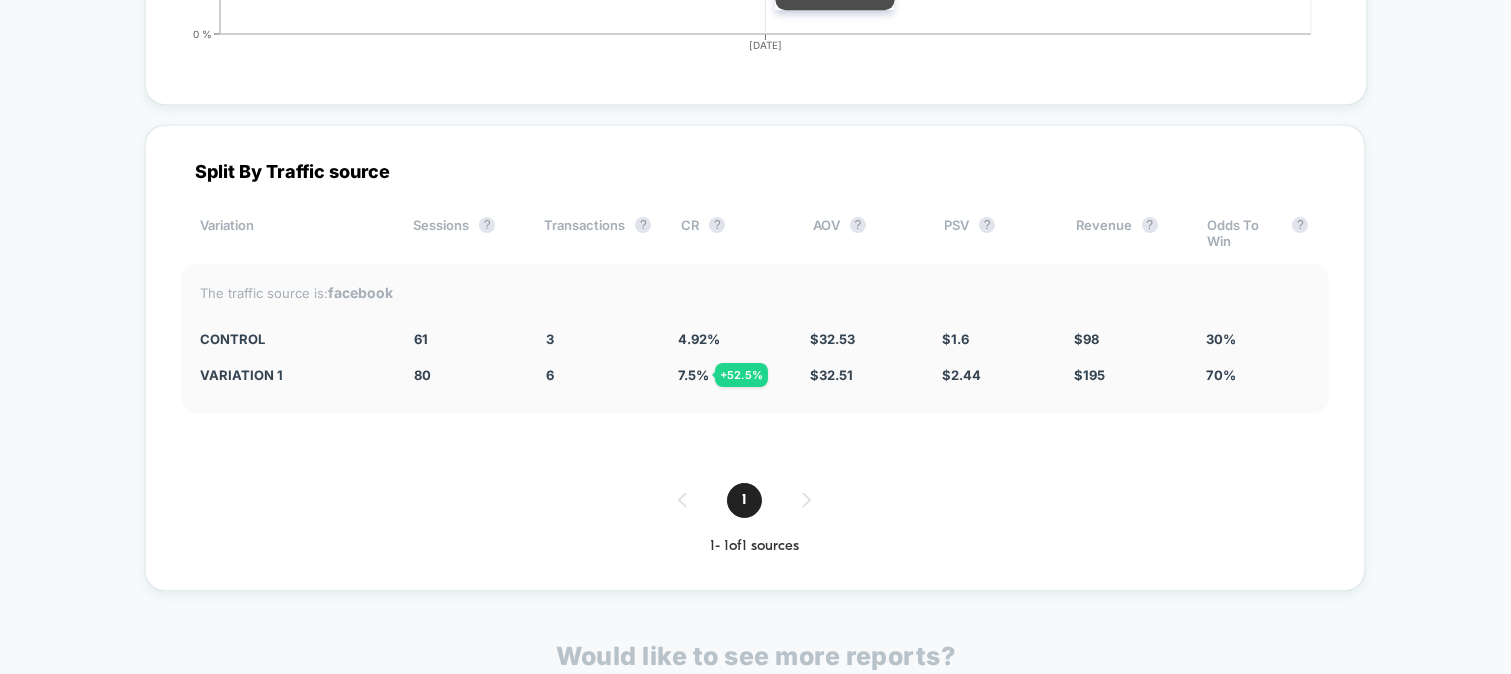 scroll, scrollTop: 5111, scrollLeft: 0, axis: vertical 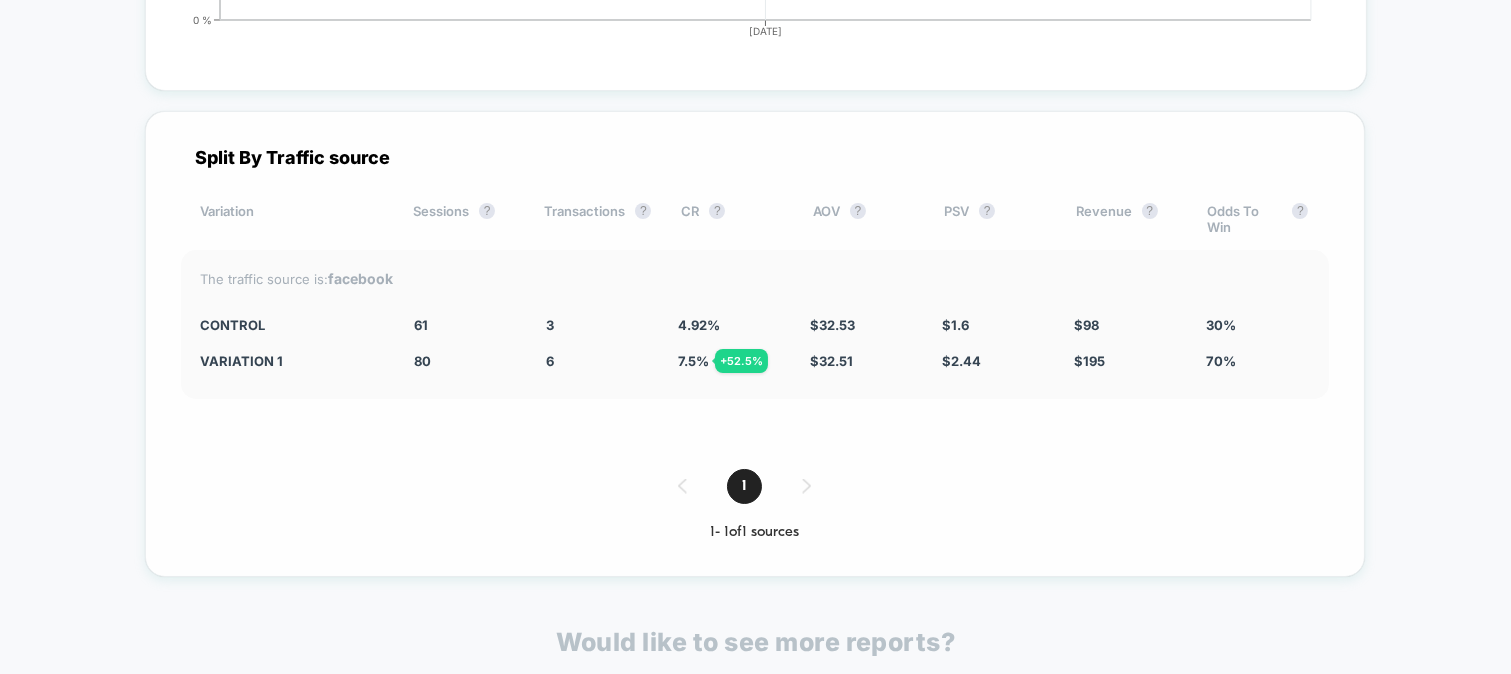 drag, startPoint x: 676, startPoint y: 363, endPoint x: 701, endPoint y: 362, distance: 25.019993 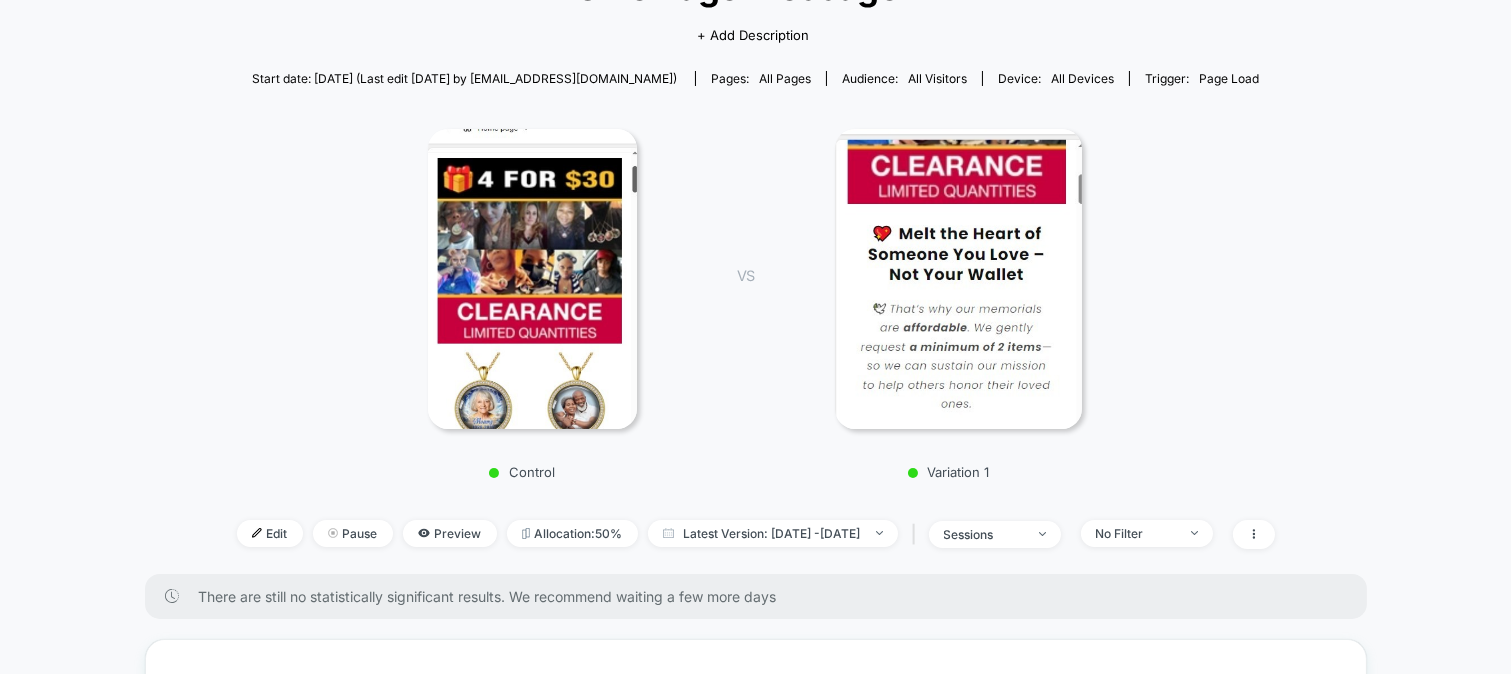 scroll, scrollTop: 0, scrollLeft: 0, axis: both 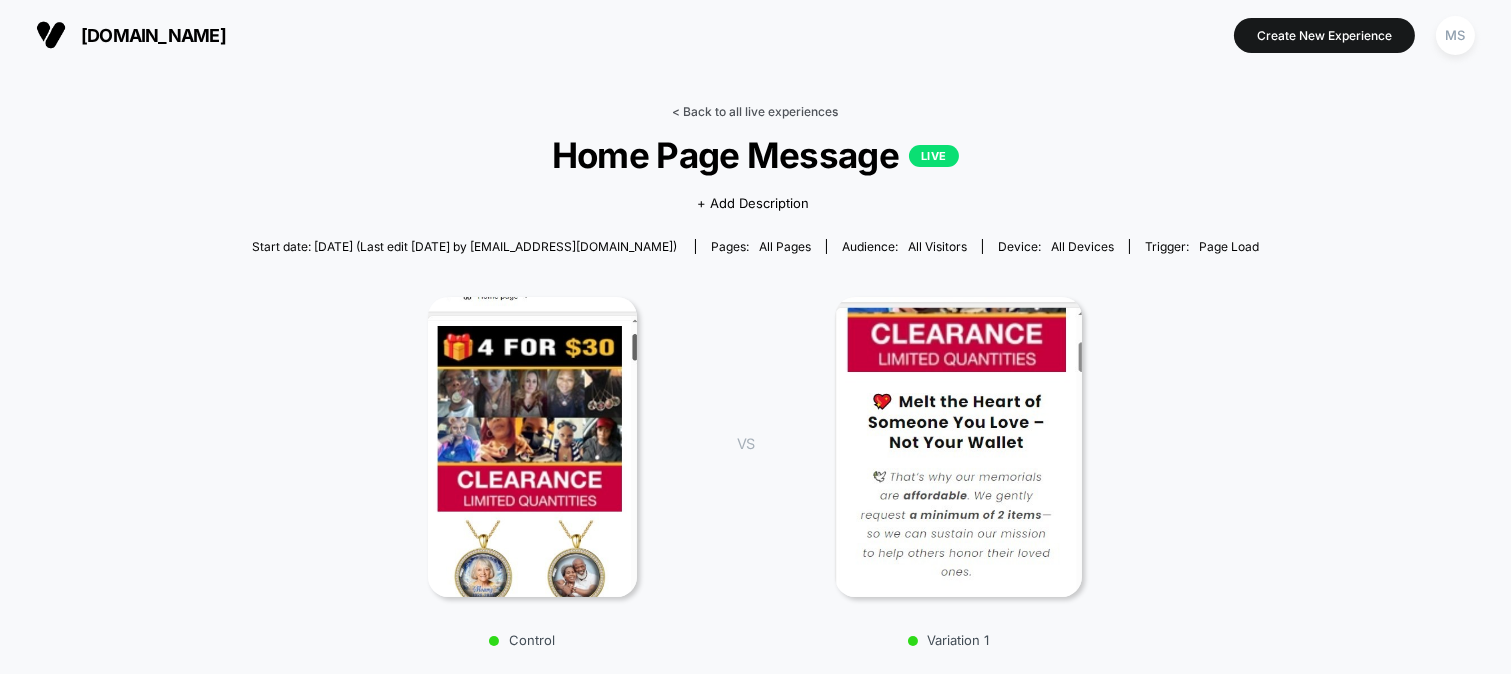 click on "< Back to all live experiences" at bounding box center [756, 111] 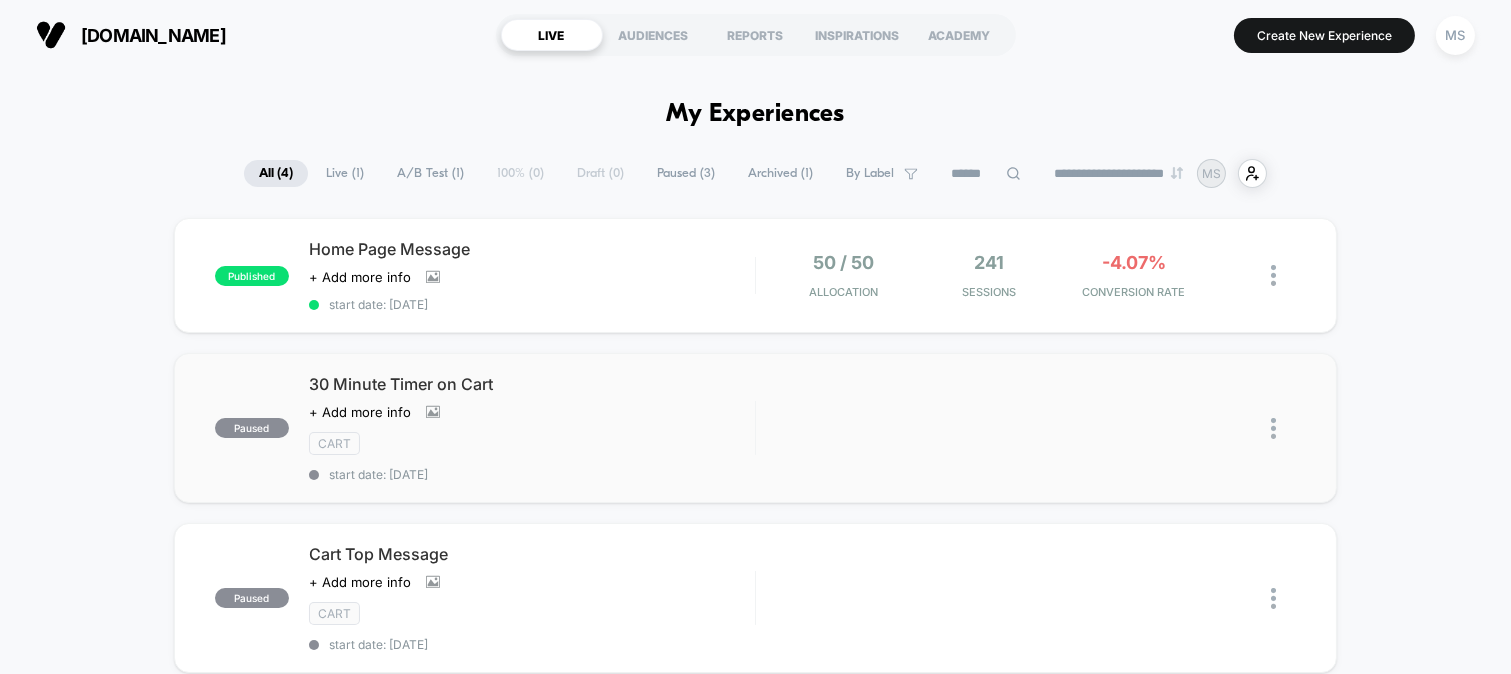 scroll, scrollTop: 0, scrollLeft: 0, axis: both 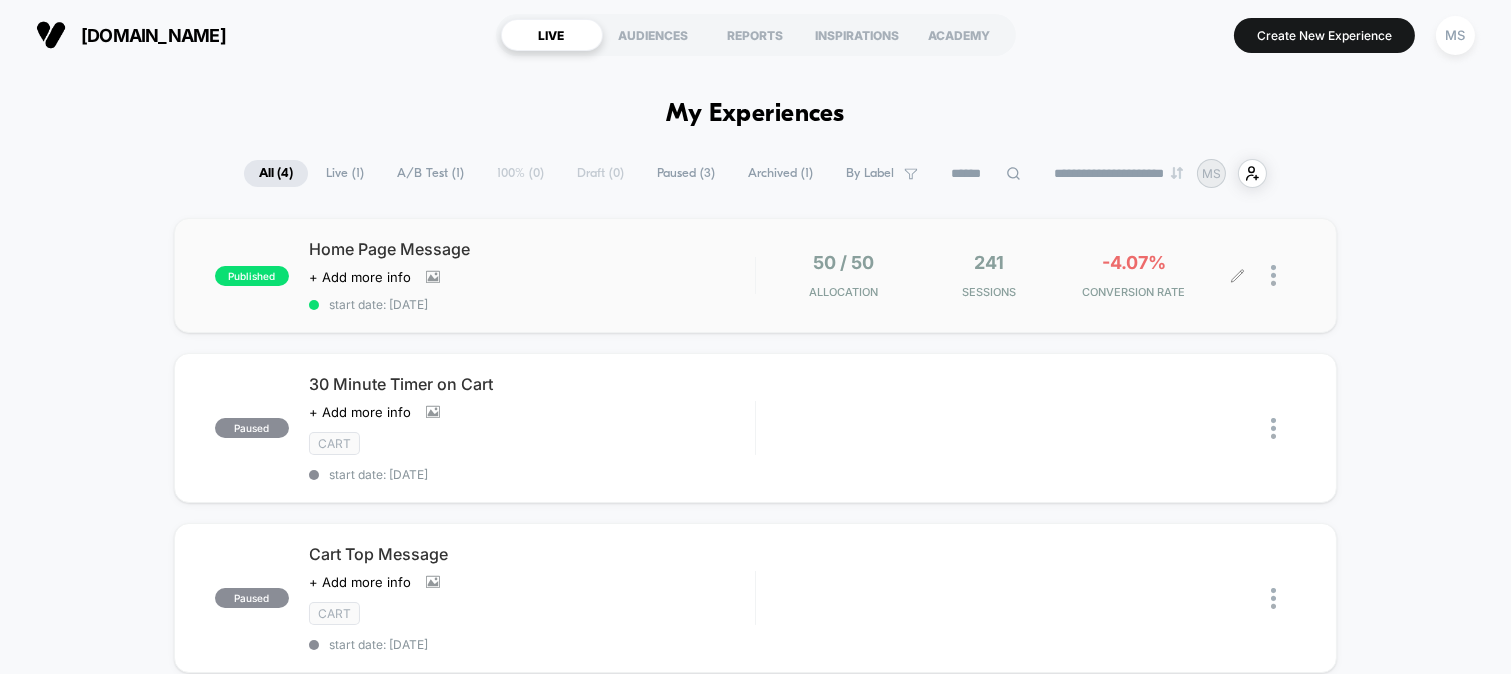click on "241" at bounding box center (989, 262) 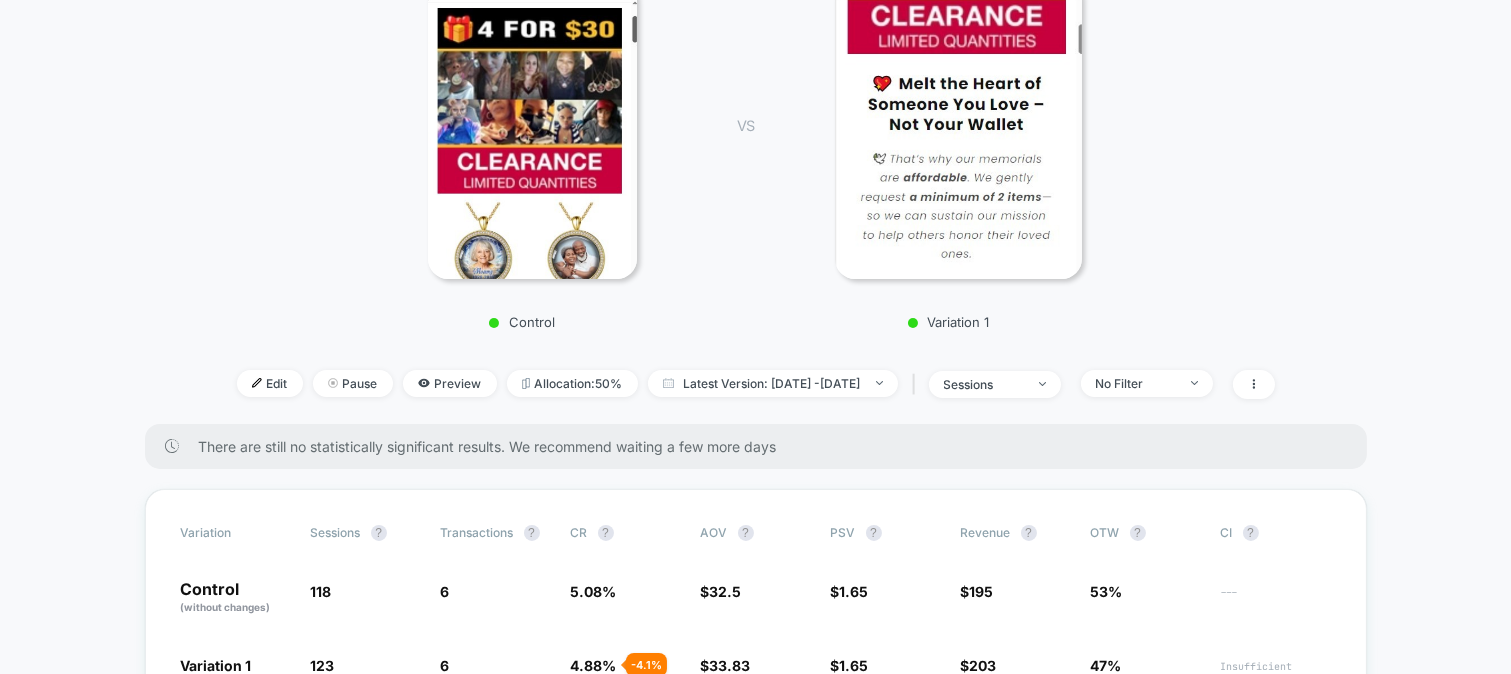 scroll, scrollTop: 333, scrollLeft: 0, axis: vertical 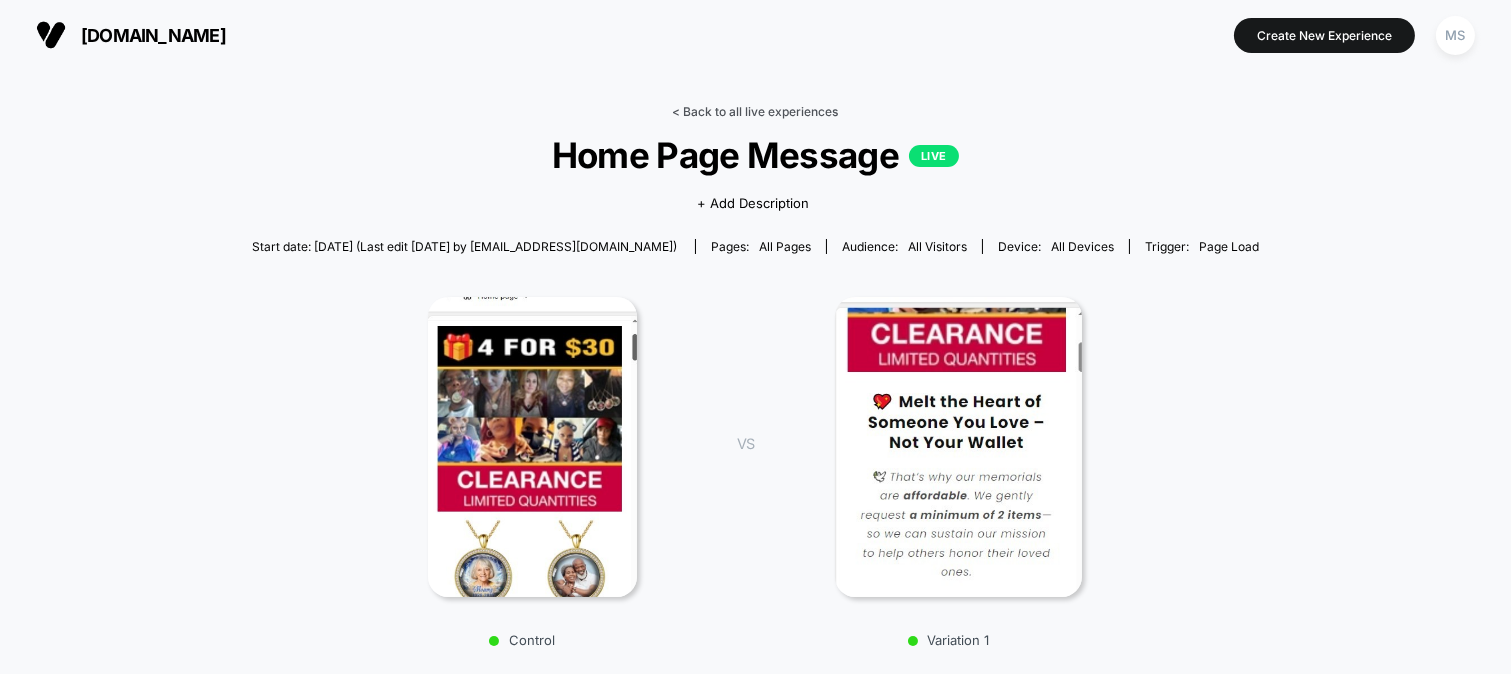 click on "< Back to all live experiences" at bounding box center (756, 111) 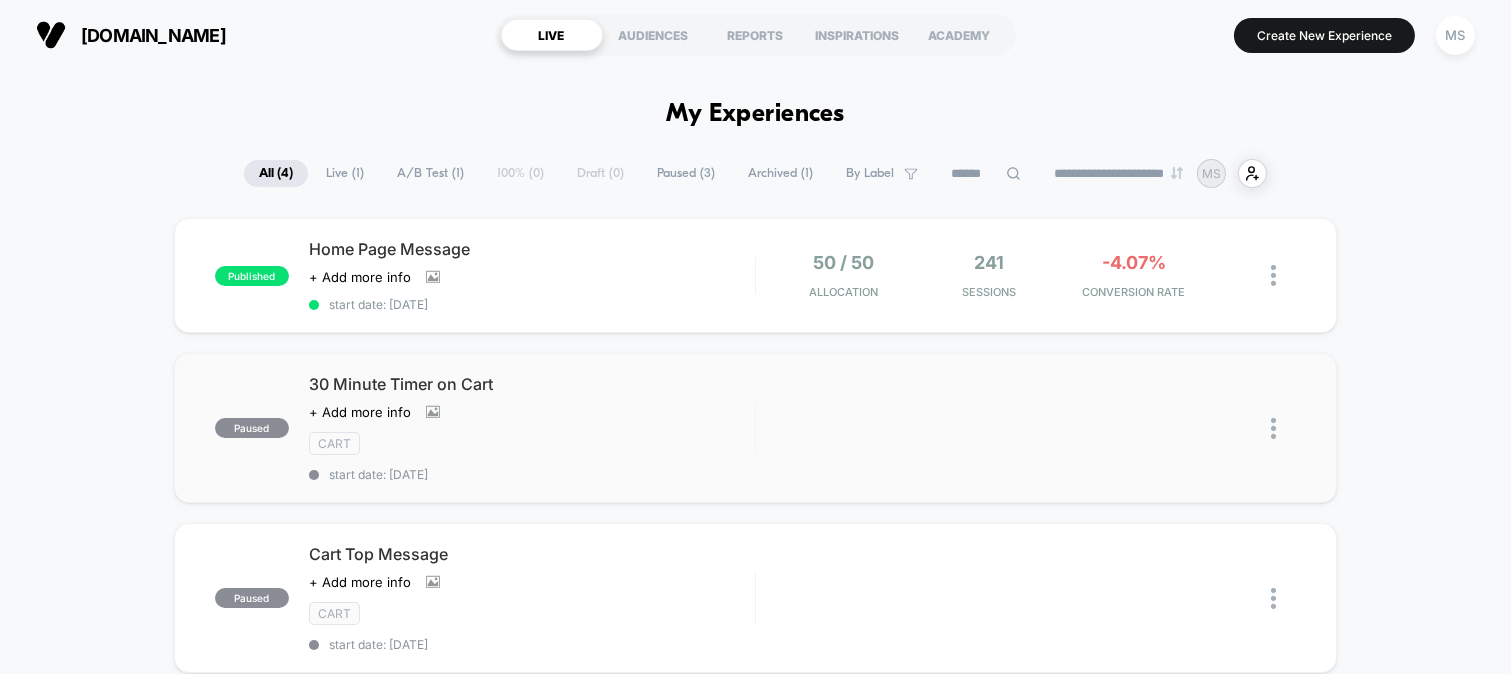 scroll, scrollTop: 0, scrollLeft: 0, axis: both 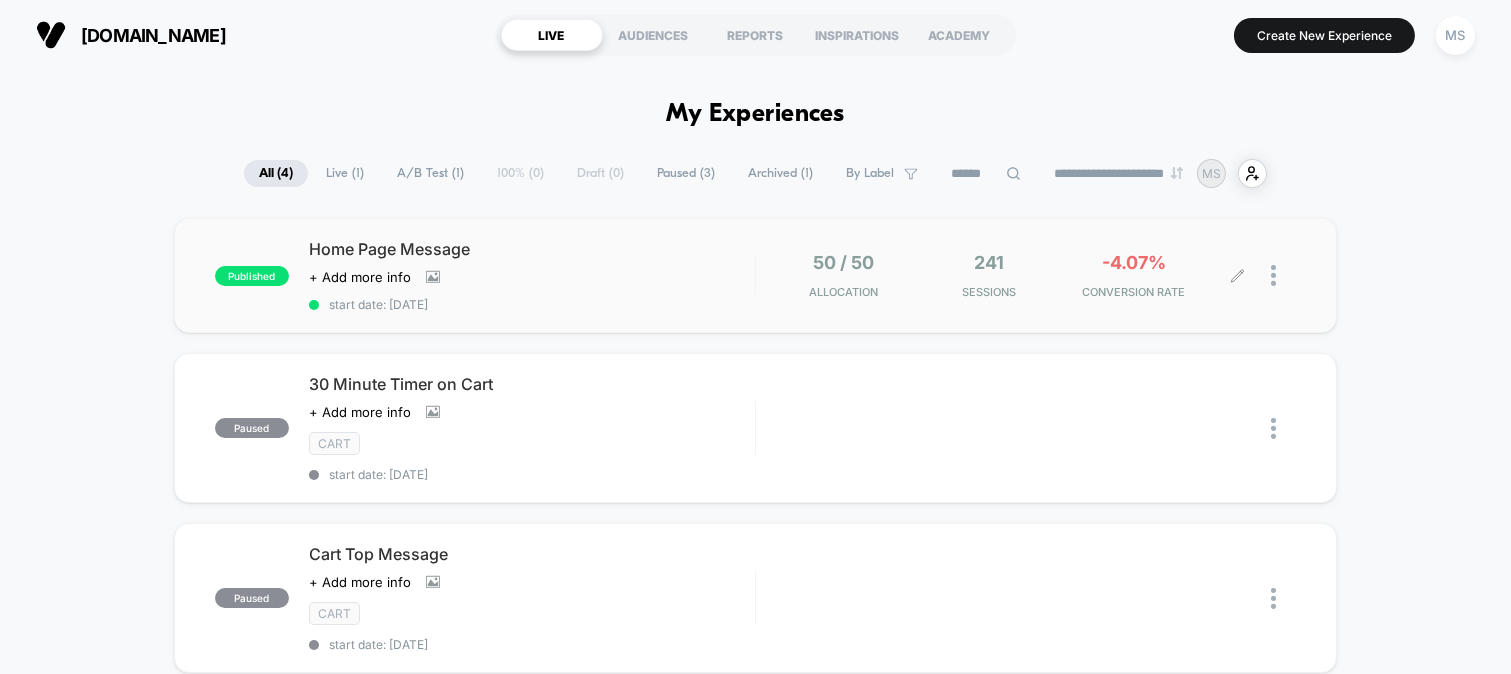 click at bounding box center (1283, 275) 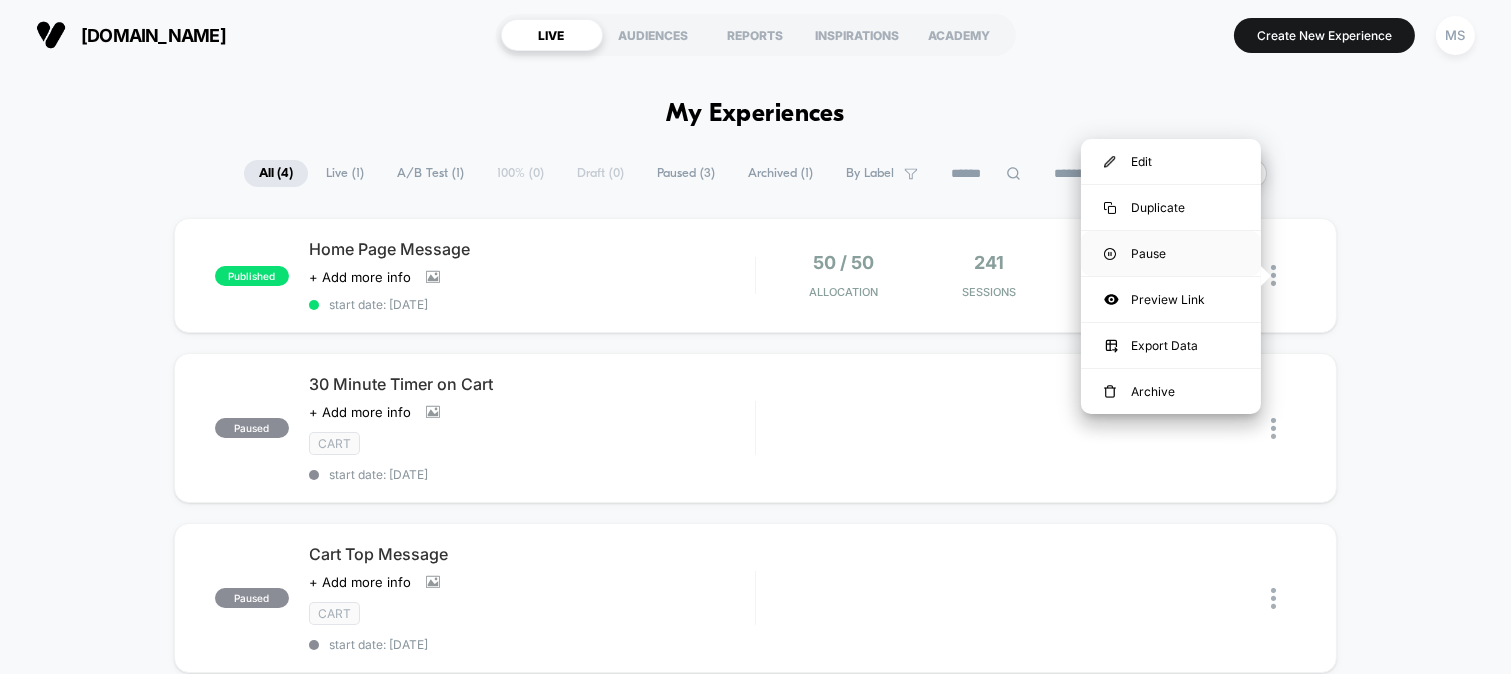 click on "Pause" at bounding box center [1171, 253] 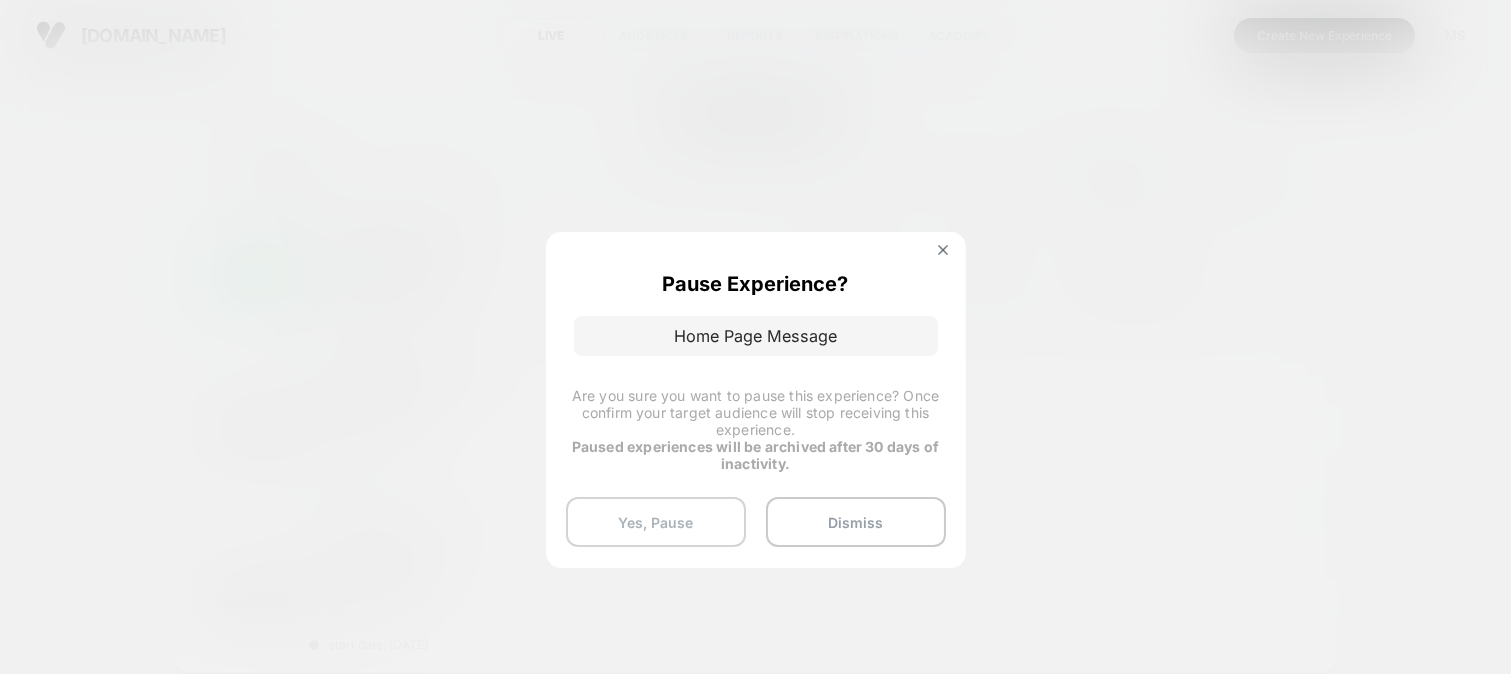 click on "Yes, Pause" at bounding box center (656, 522) 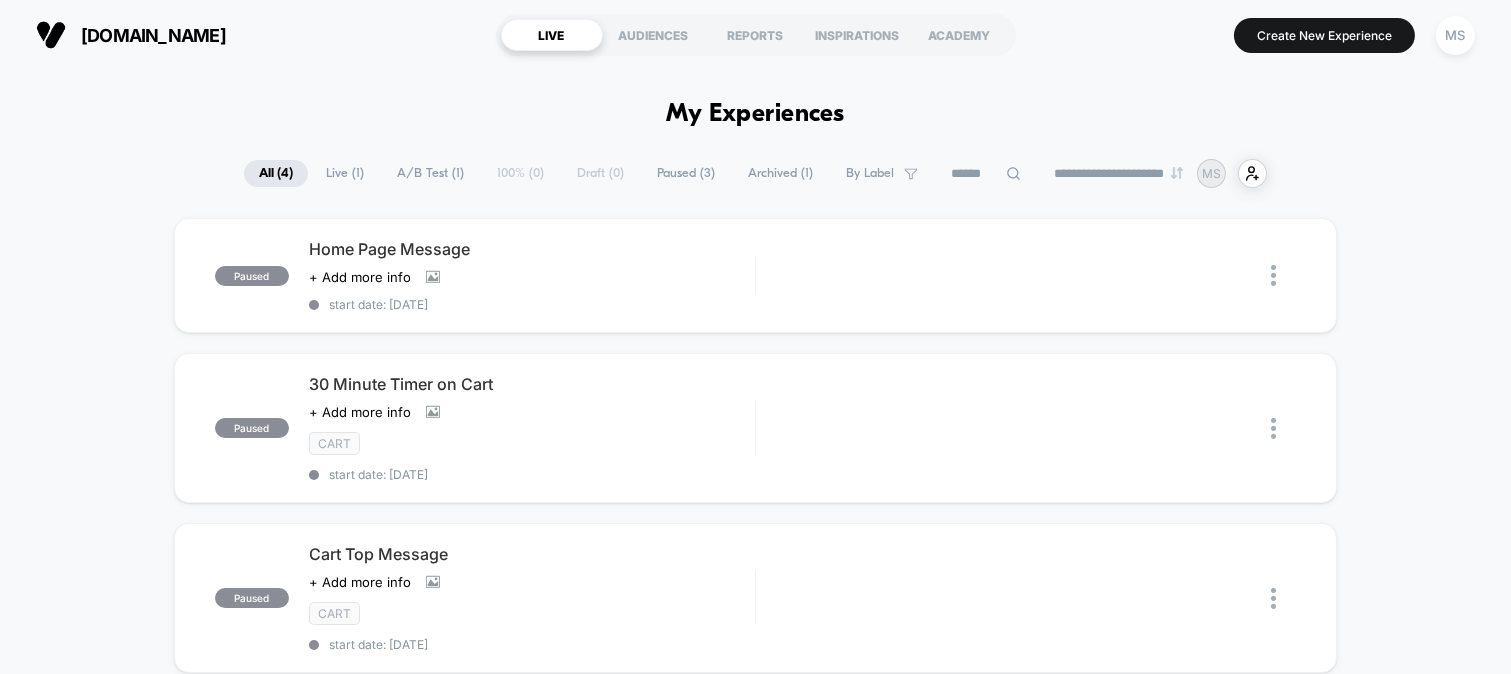 scroll, scrollTop: 0, scrollLeft: 0, axis: both 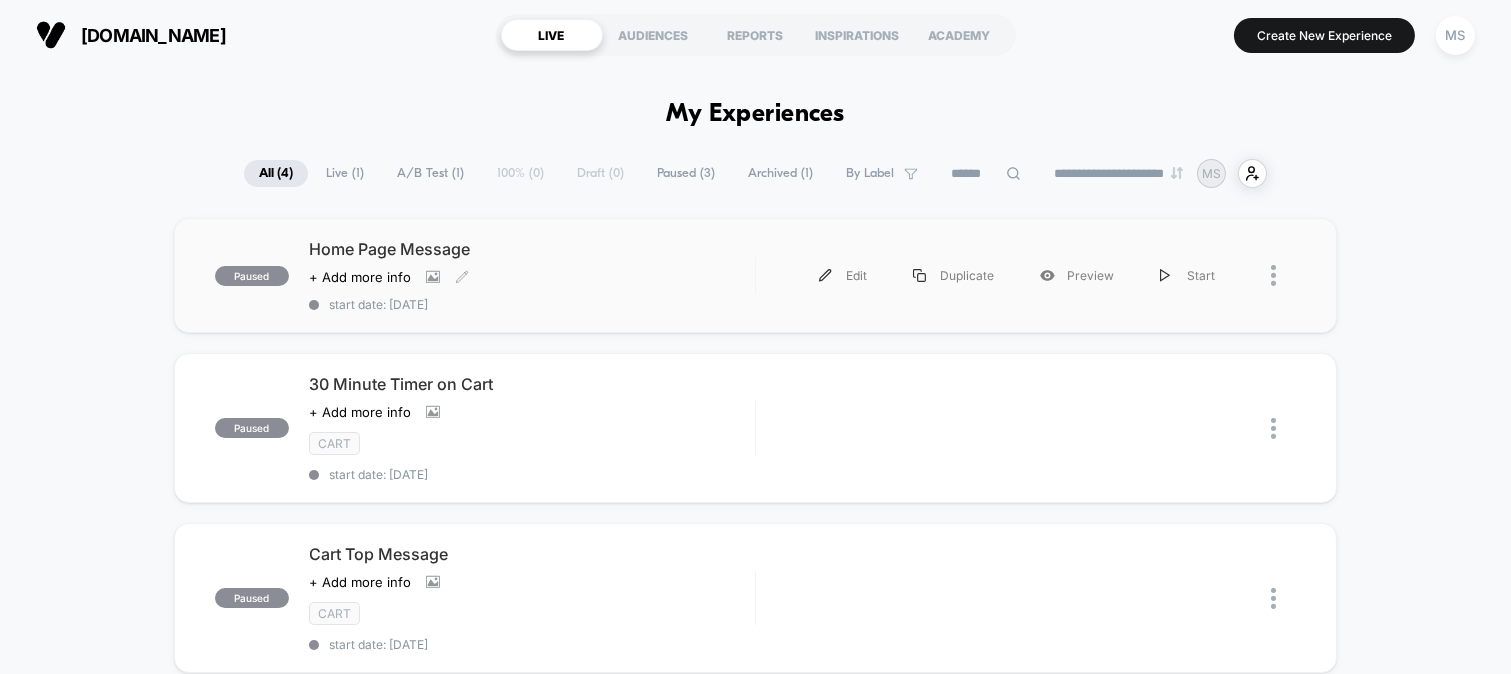click on "Click to view images Click to edit experience details + Add more info" at bounding box center [465, 277] 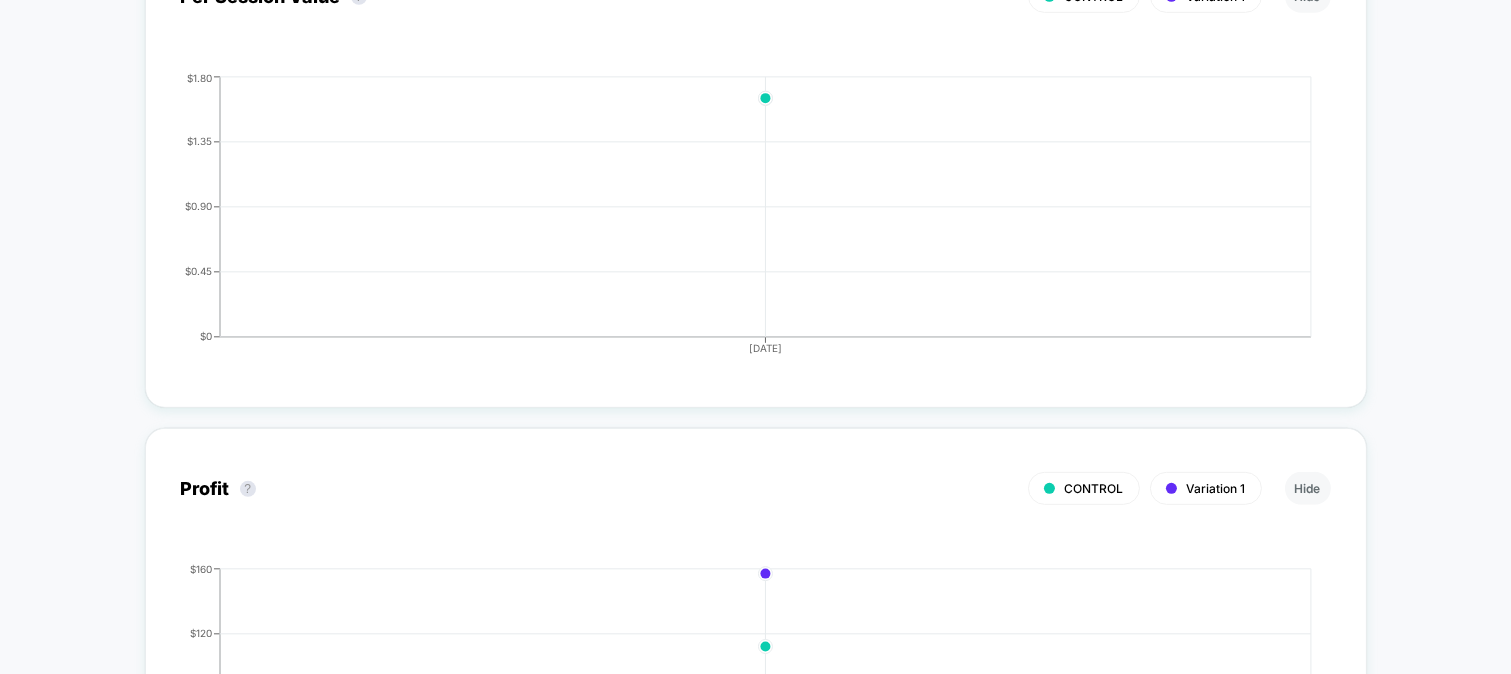scroll, scrollTop: 666, scrollLeft: 0, axis: vertical 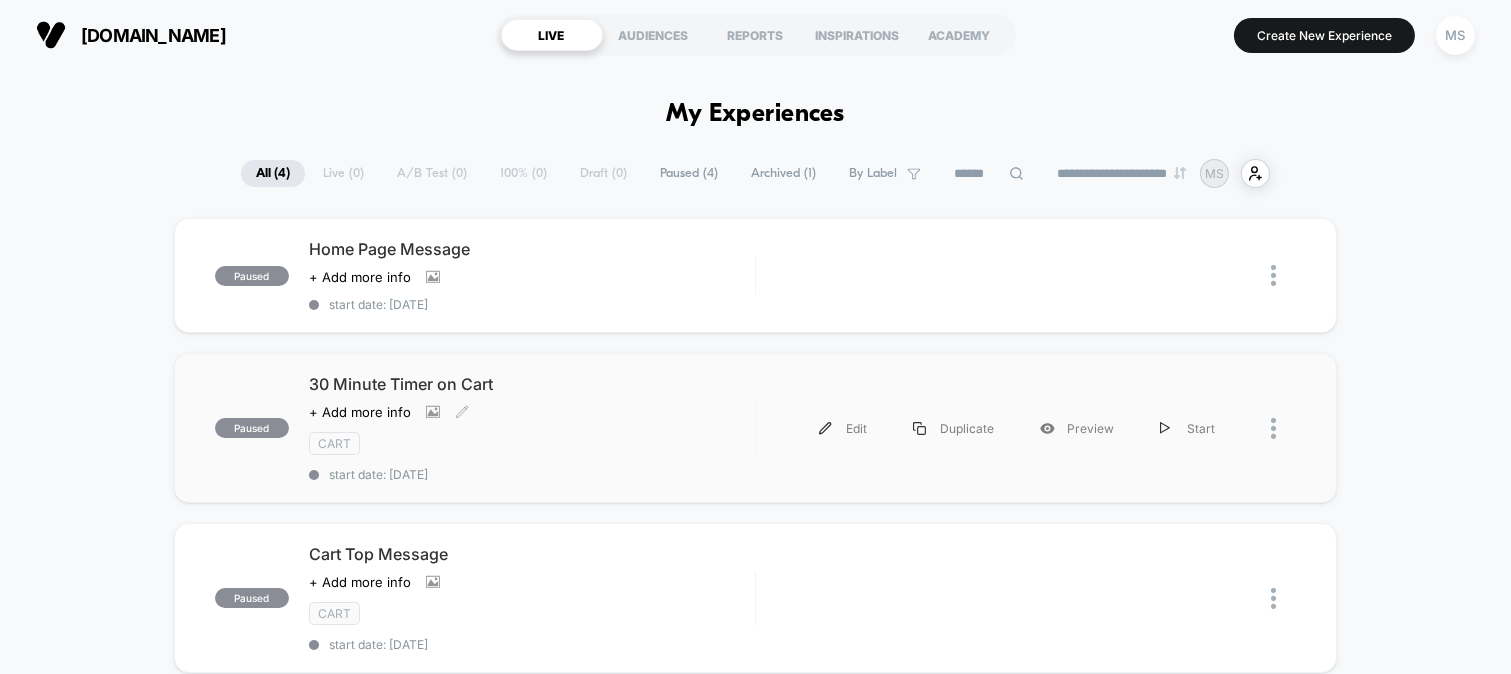 click on "30 Minute Timer on Cart Click to view images Click to edit experience details + Add more info Cart start date: [DATE]" at bounding box center (532, 428) 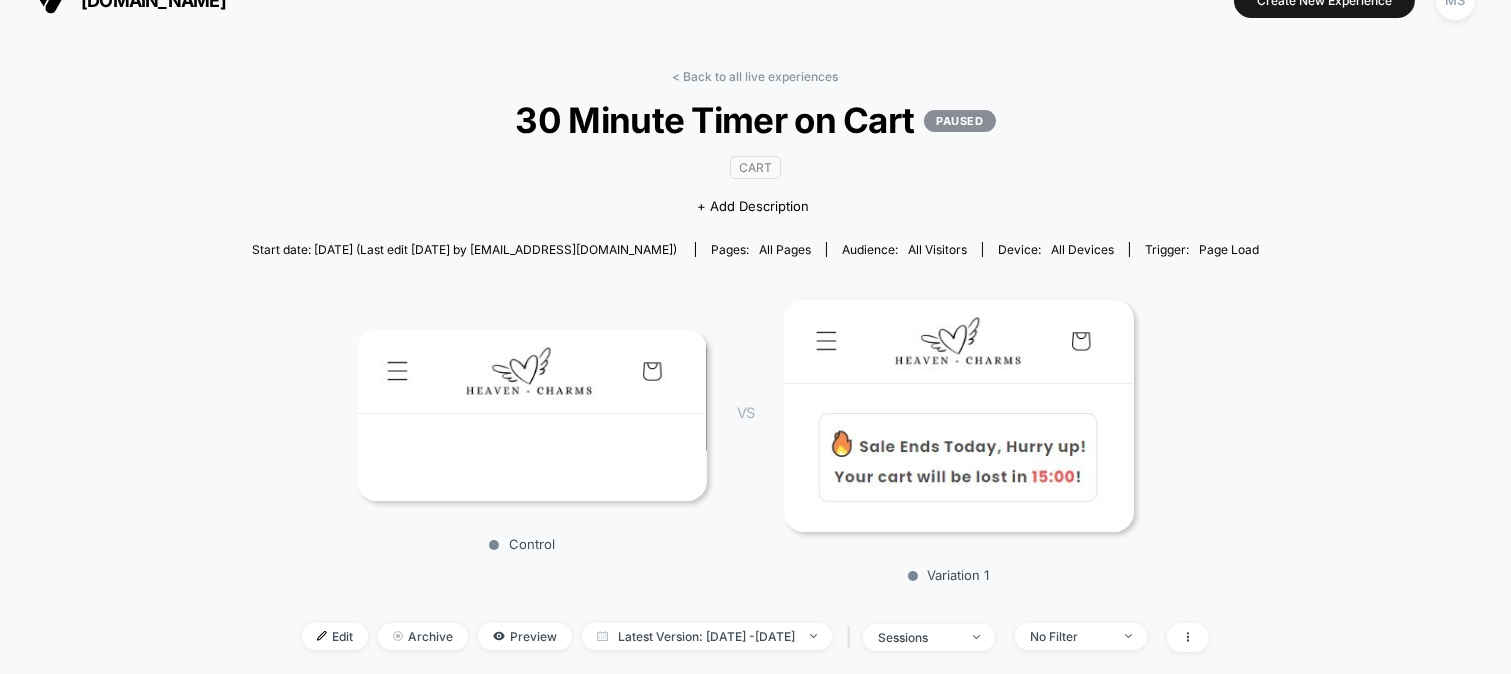 scroll, scrollTop: 0, scrollLeft: 0, axis: both 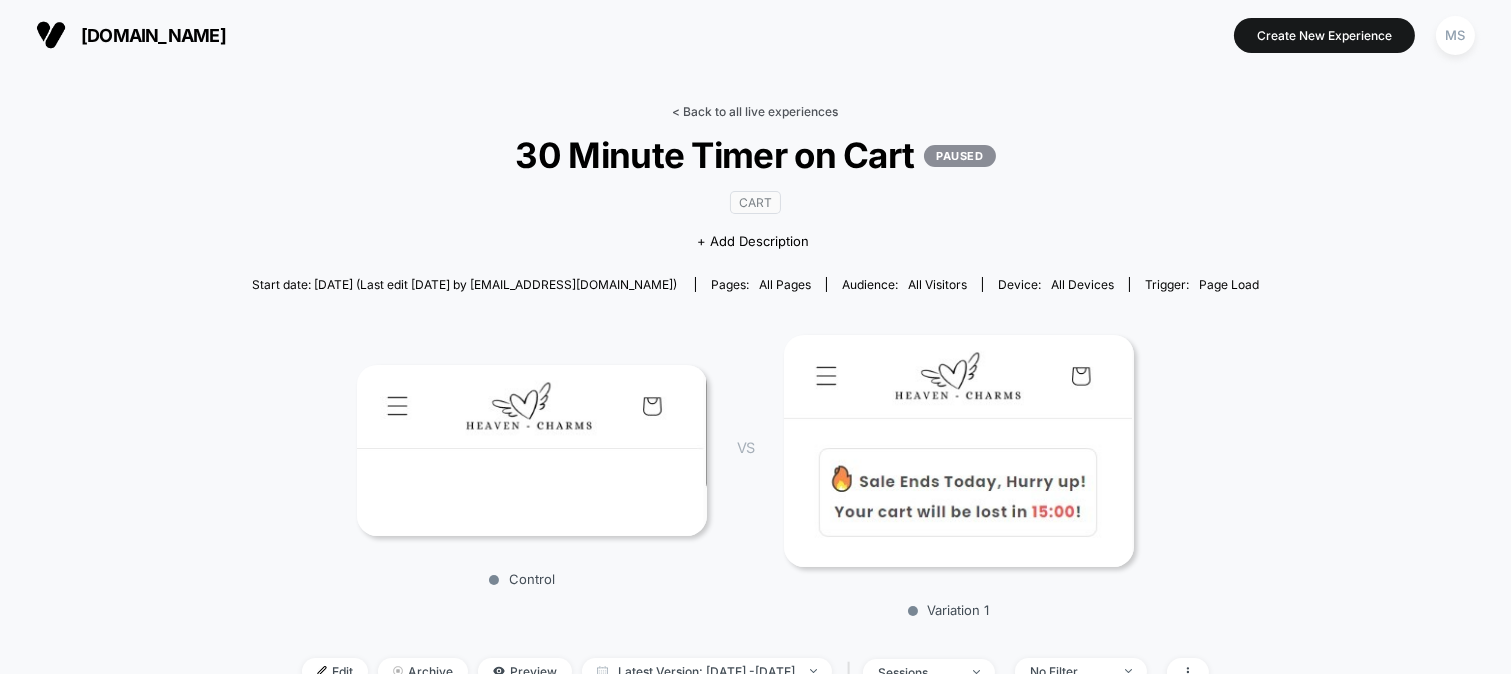 click on "< Back to all live experiences" at bounding box center (756, 111) 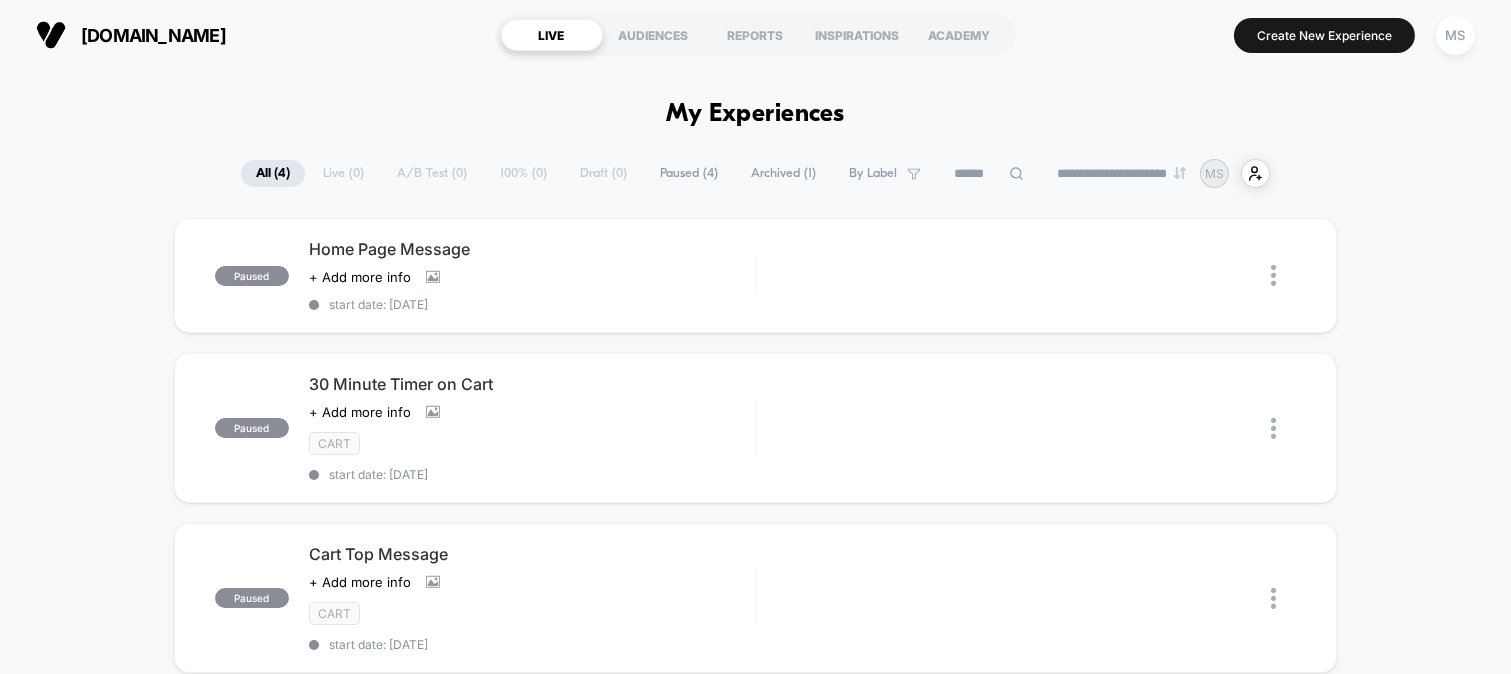 scroll, scrollTop: 0, scrollLeft: 0, axis: both 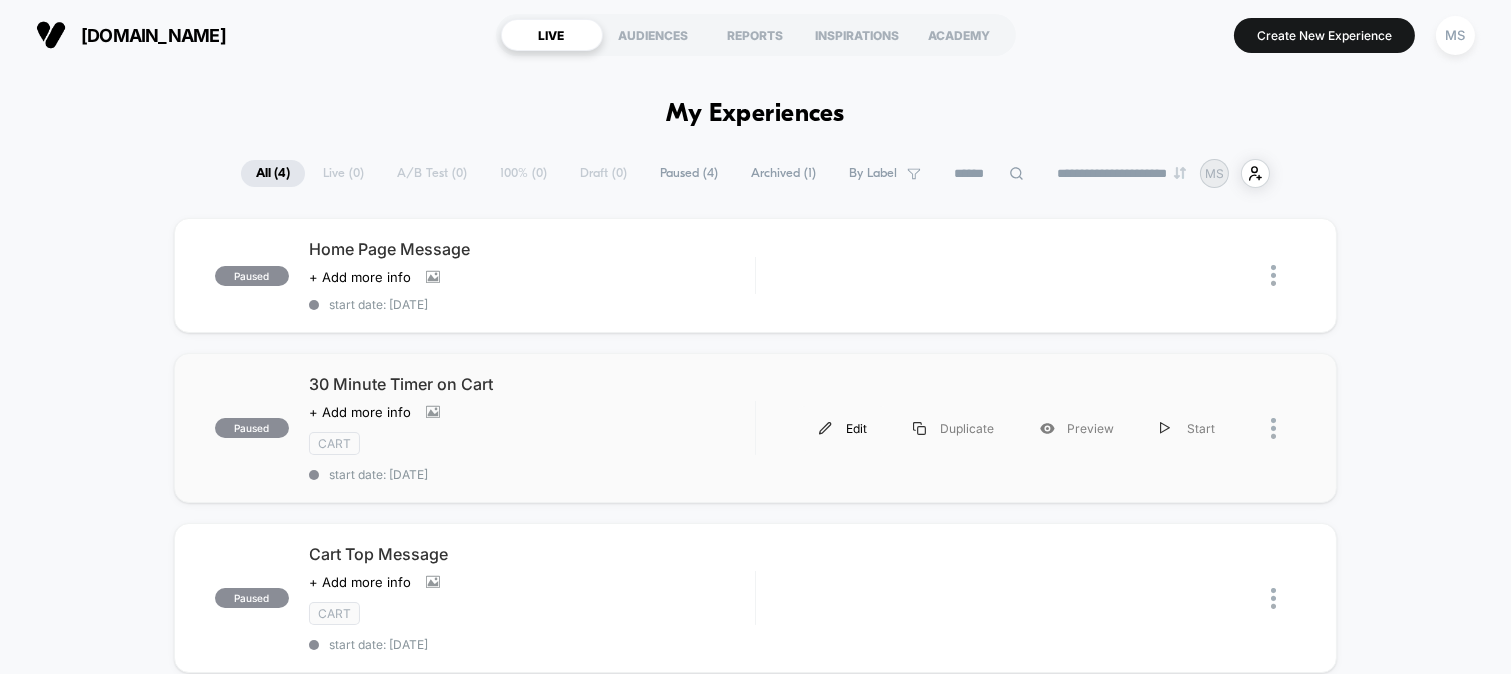 click on "Edit" at bounding box center [843, 428] 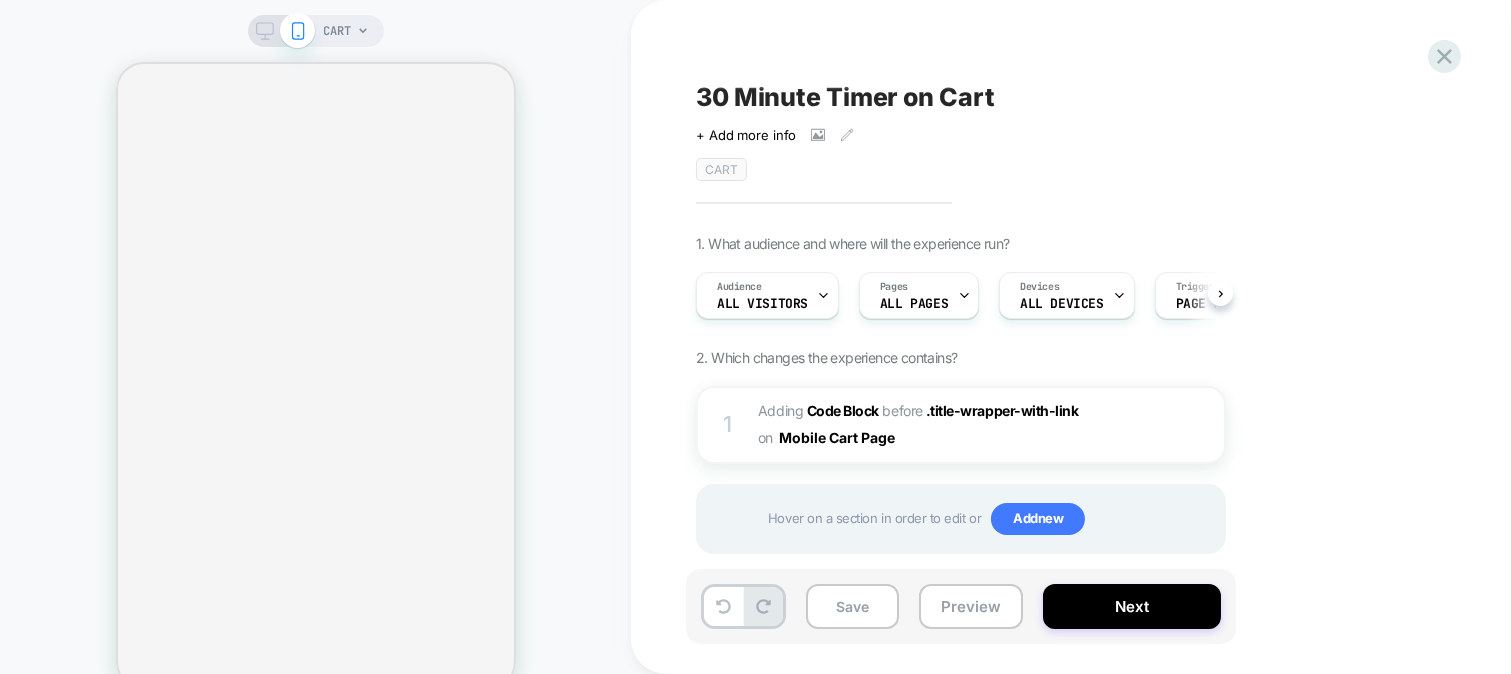scroll, scrollTop: 0, scrollLeft: 1, axis: horizontal 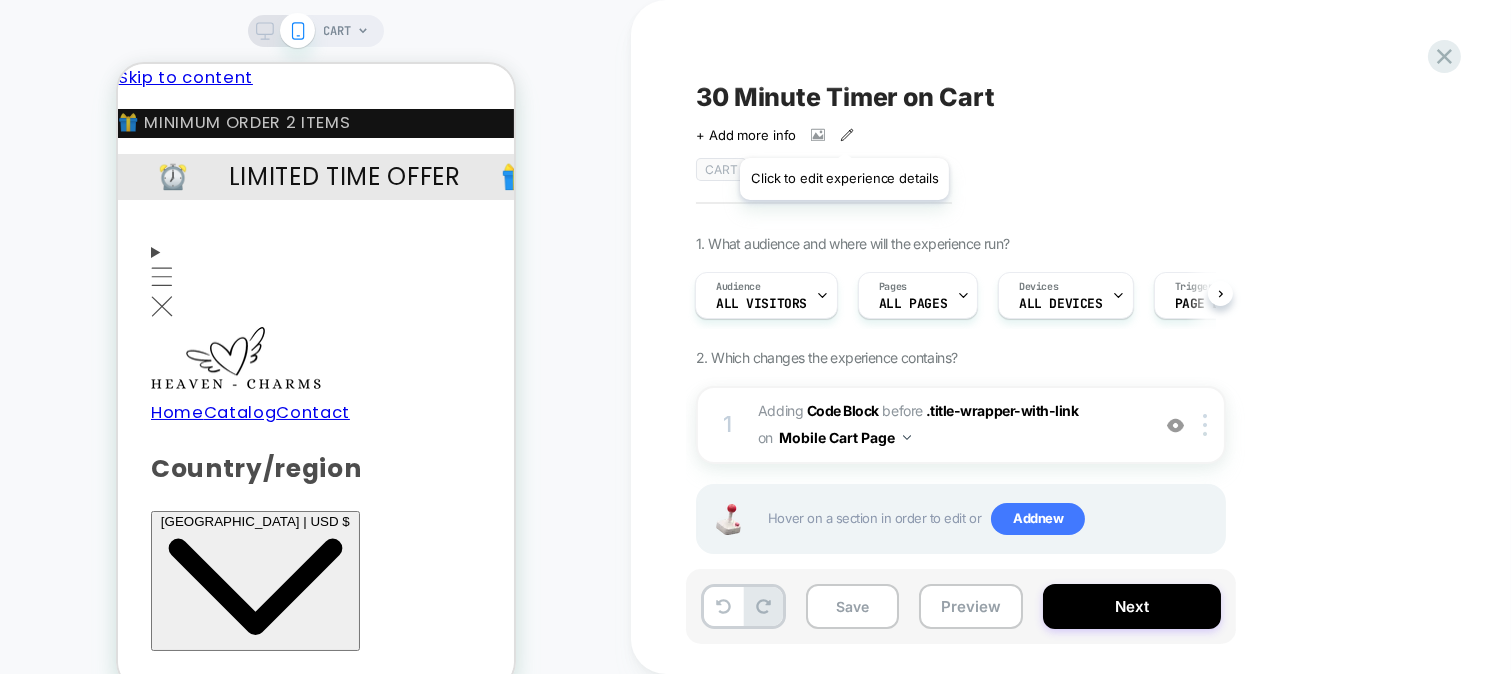 click 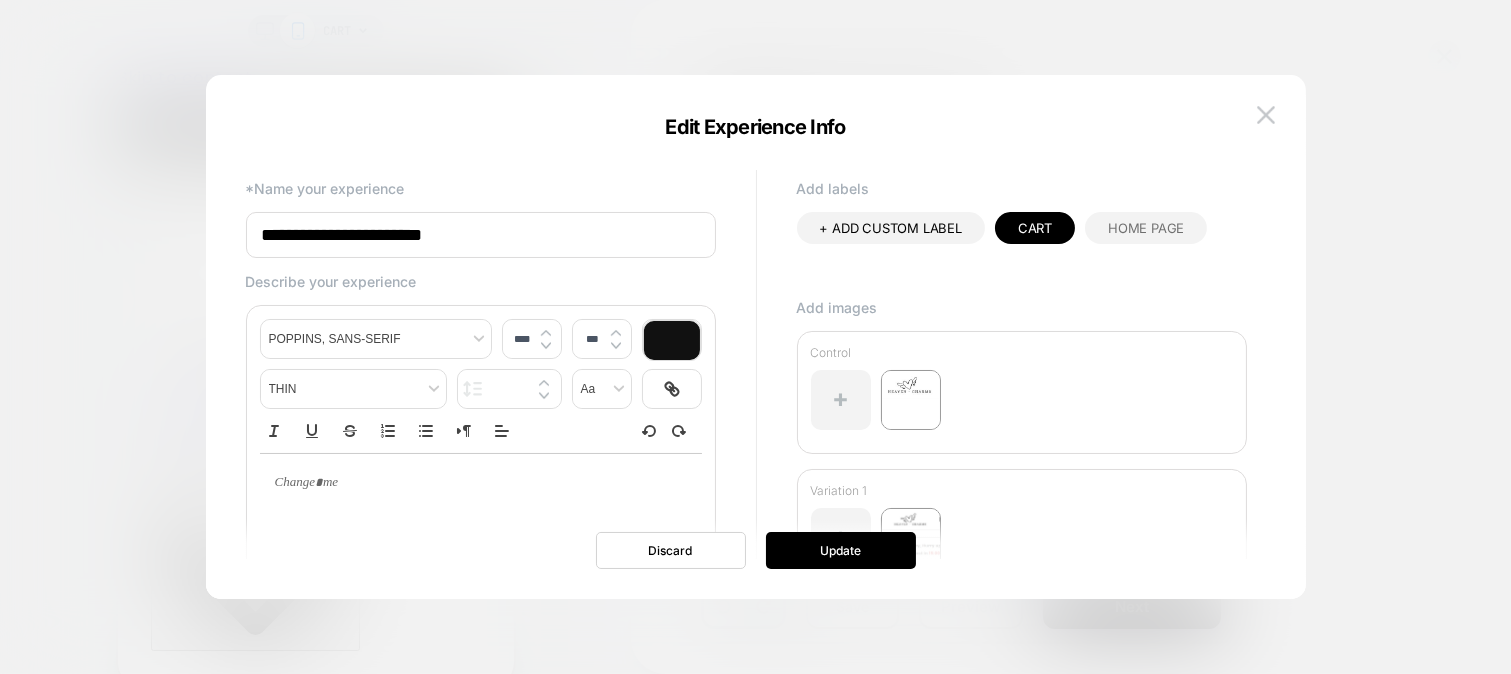 click on "**********" at bounding box center [481, 235] 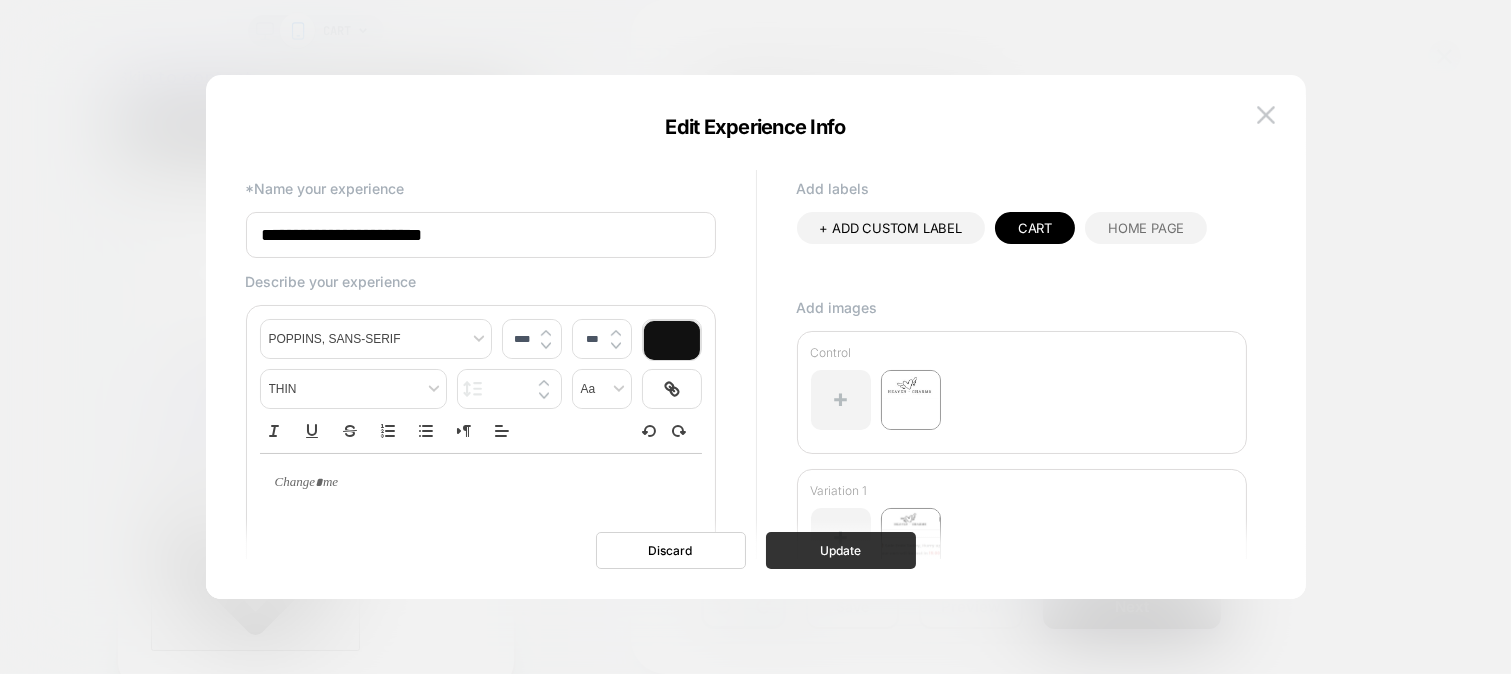 type on "**********" 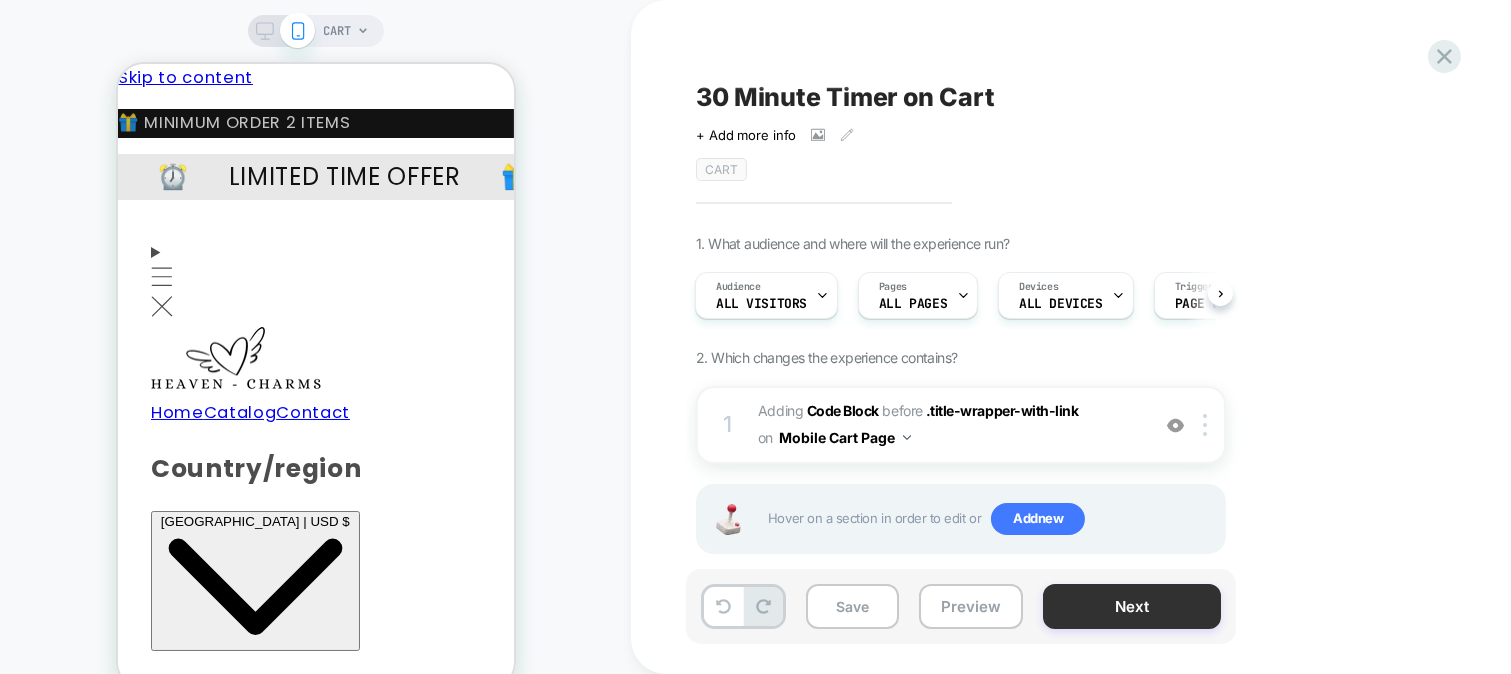 click on "Next" at bounding box center (1132, 606) 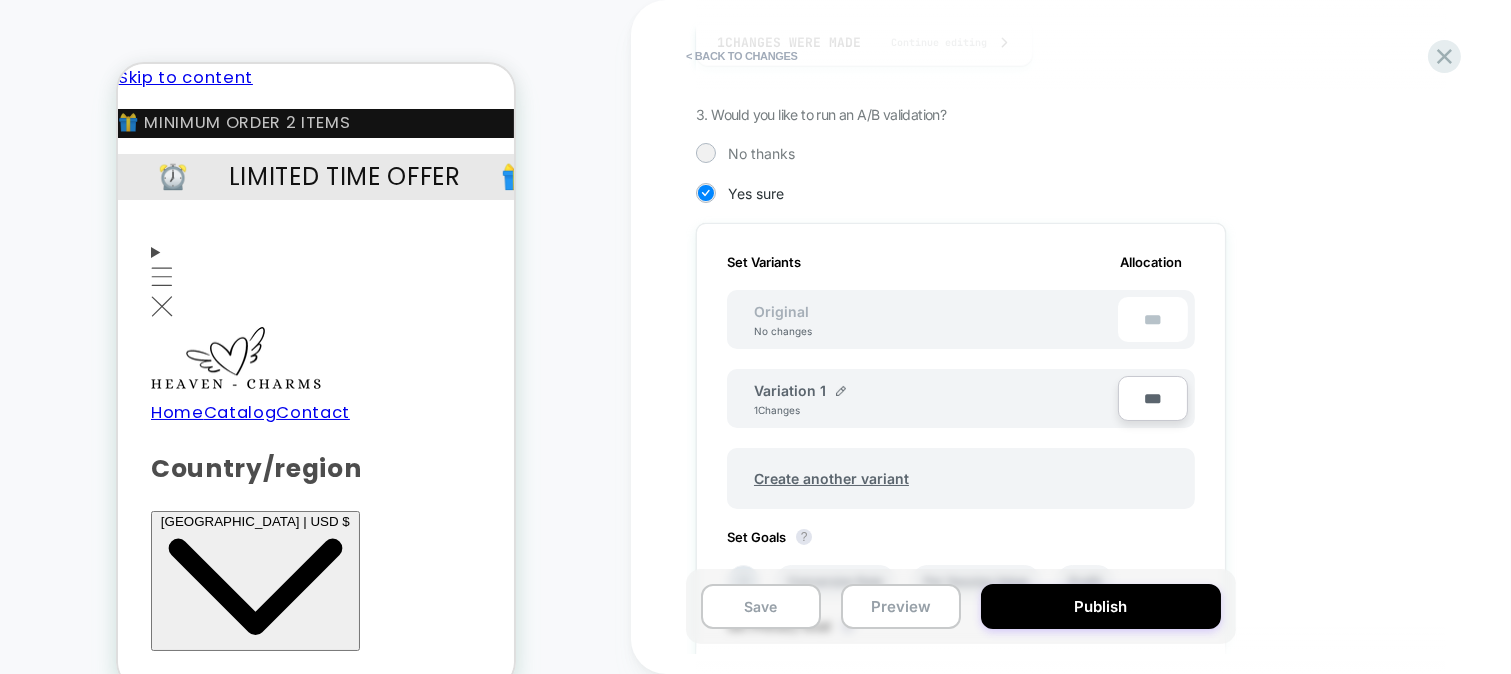 scroll, scrollTop: 333, scrollLeft: 0, axis: vertical 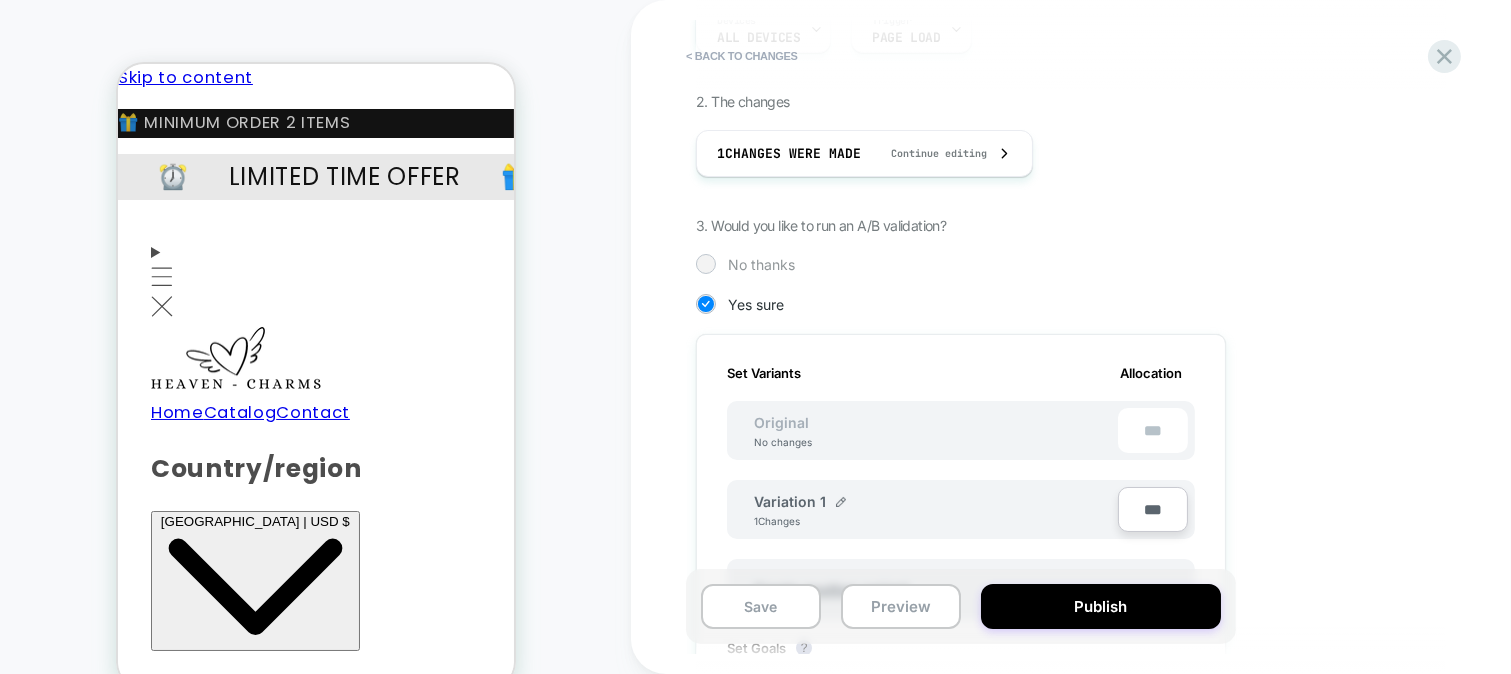 click at bounding box center (705, 263) 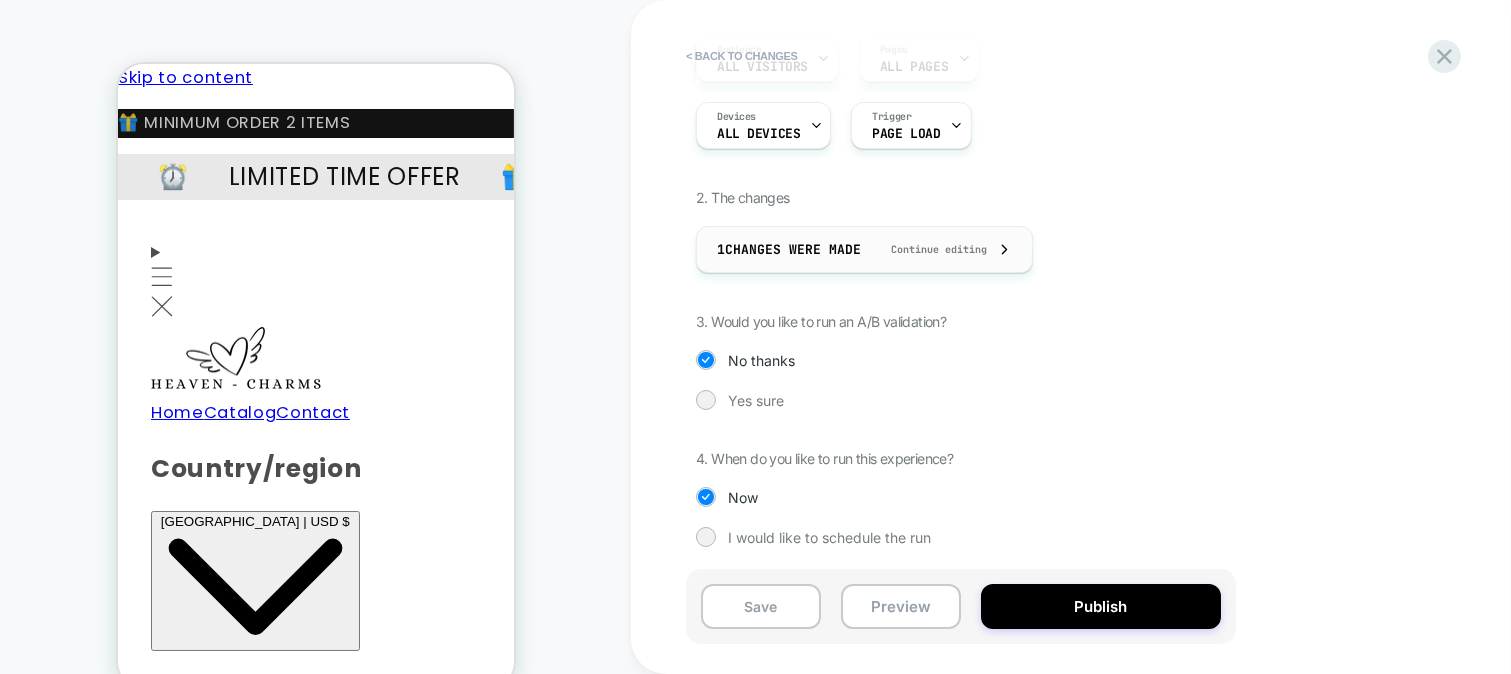click on "1  Changes were made Continue editing" at bounding box center (864, 249) 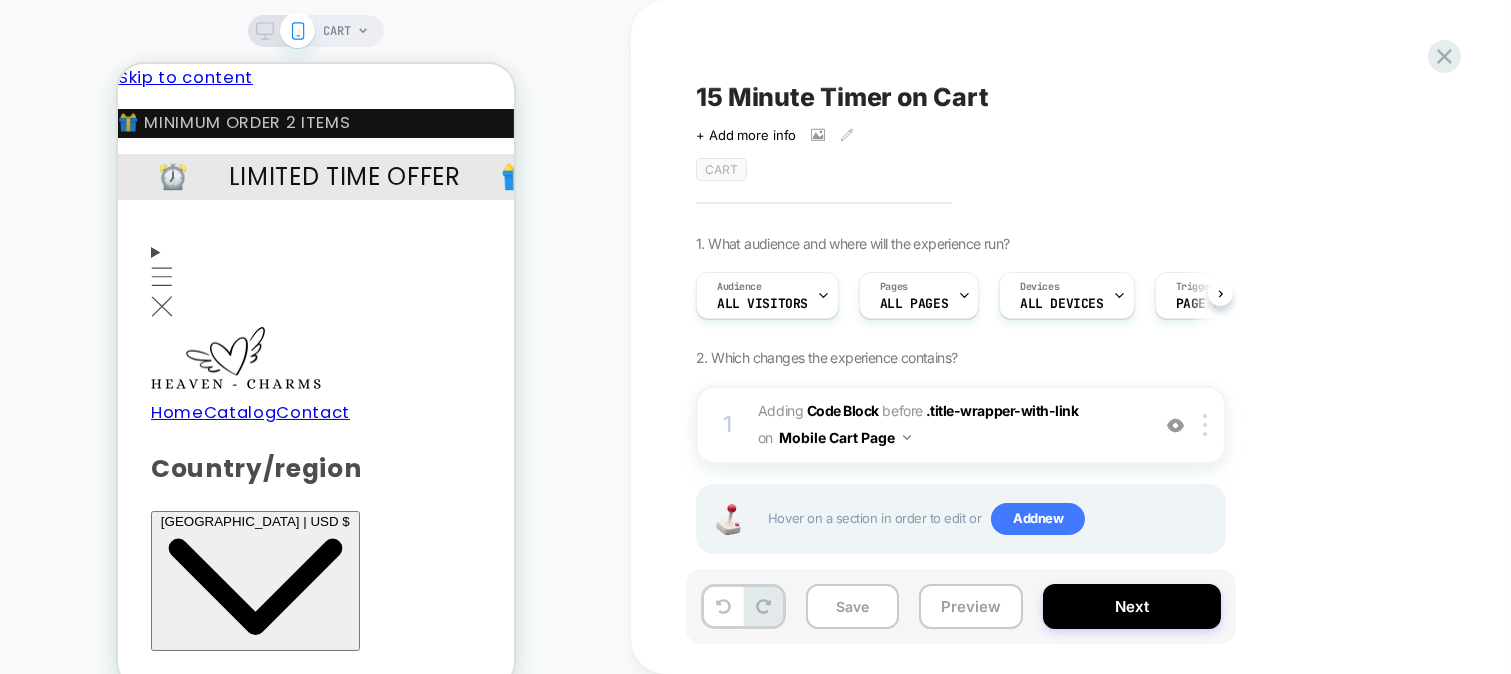 scroll, scrollTop: 0, scrollLeft: 1, axis: horizontal 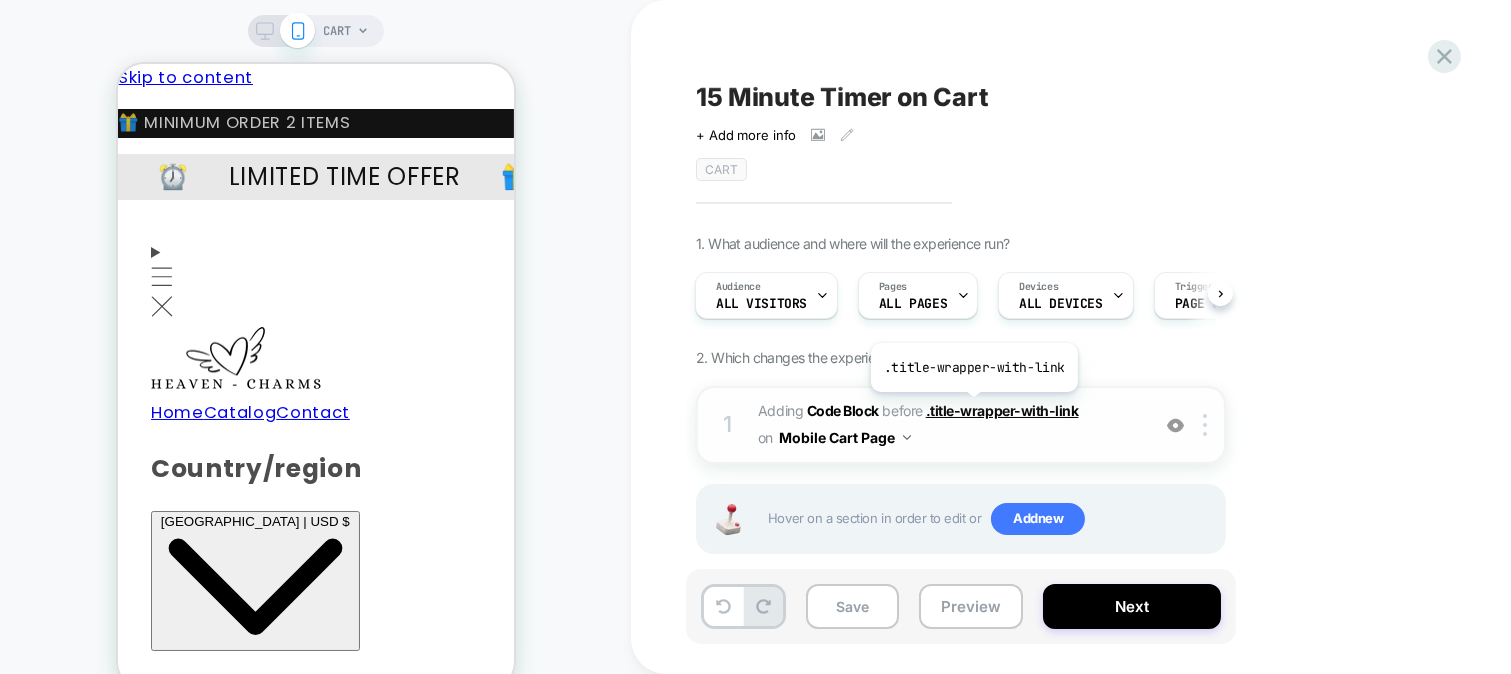 click on ".title-wrapper-with-link" at bounding box center (1002, 410) 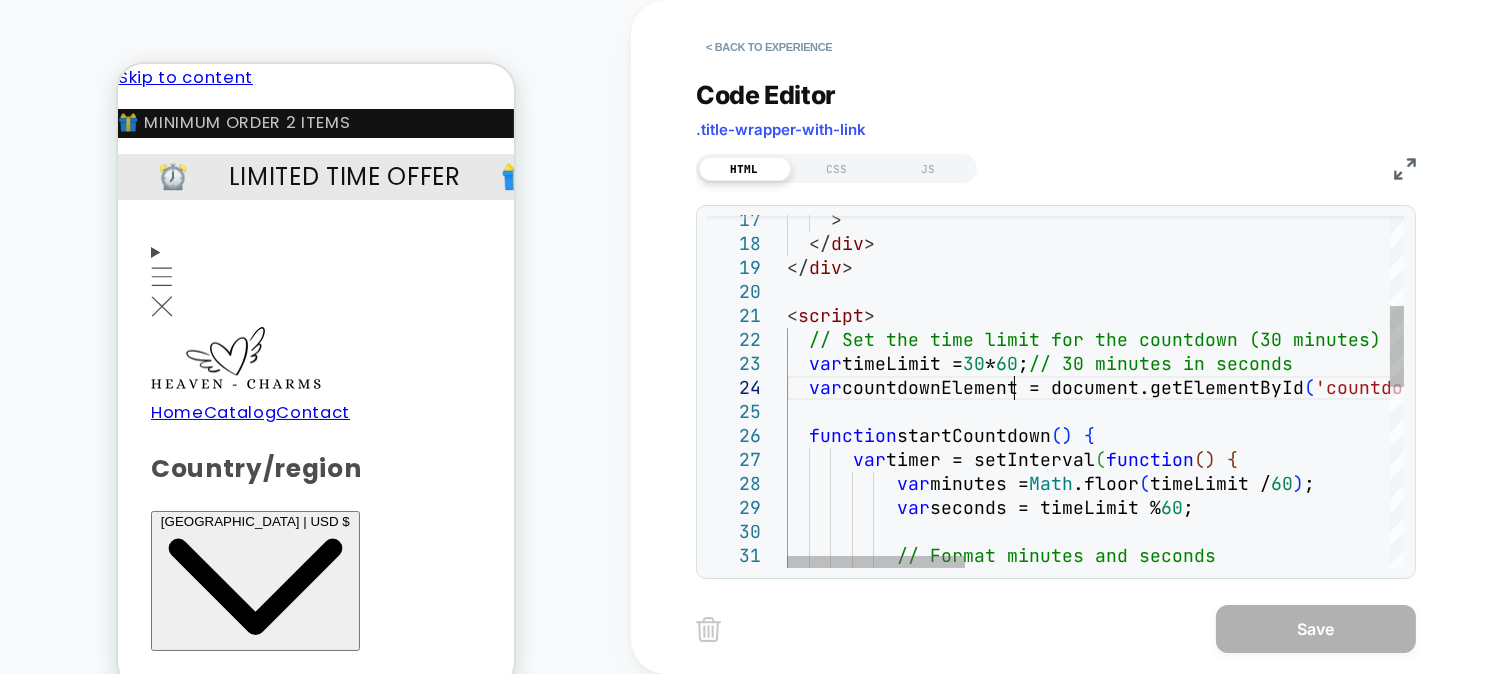 scroll, scrollTop: 0, scrollLeft: 0, axis: both 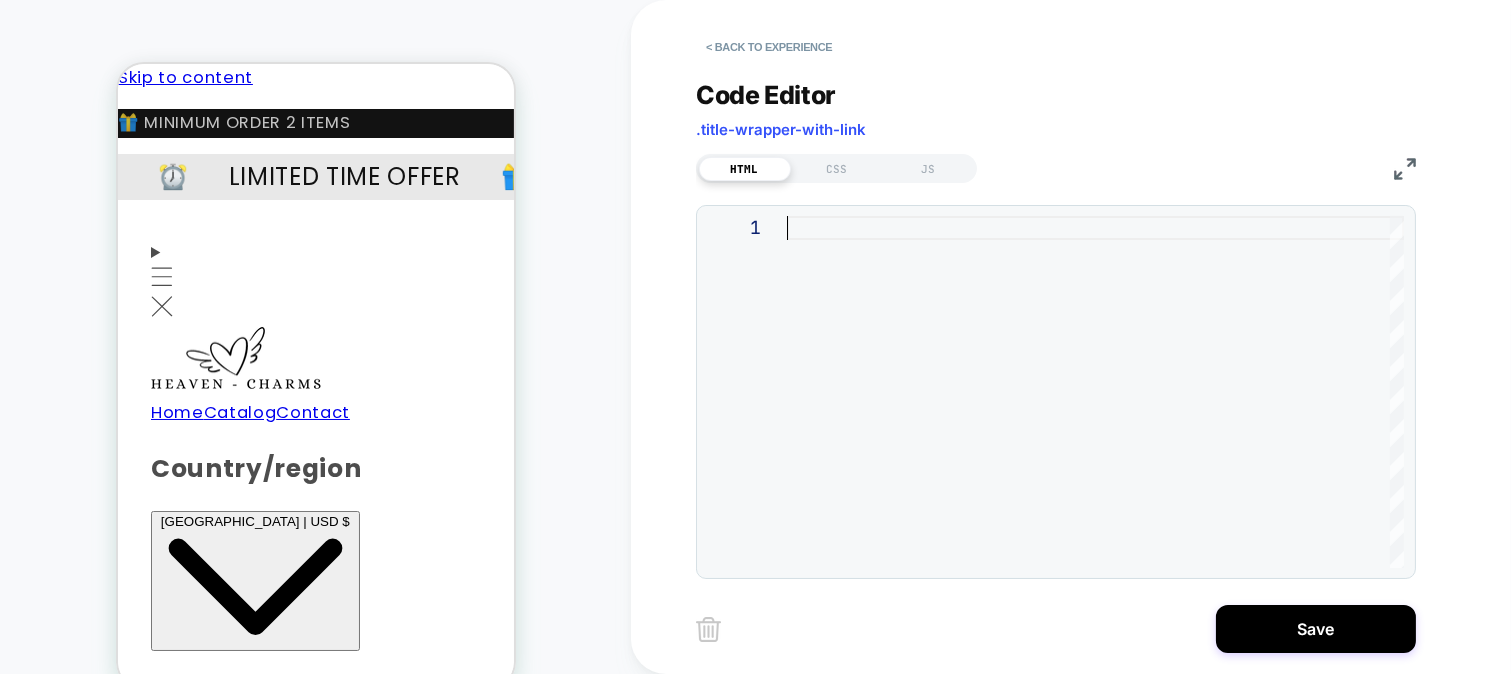 type on "*********" 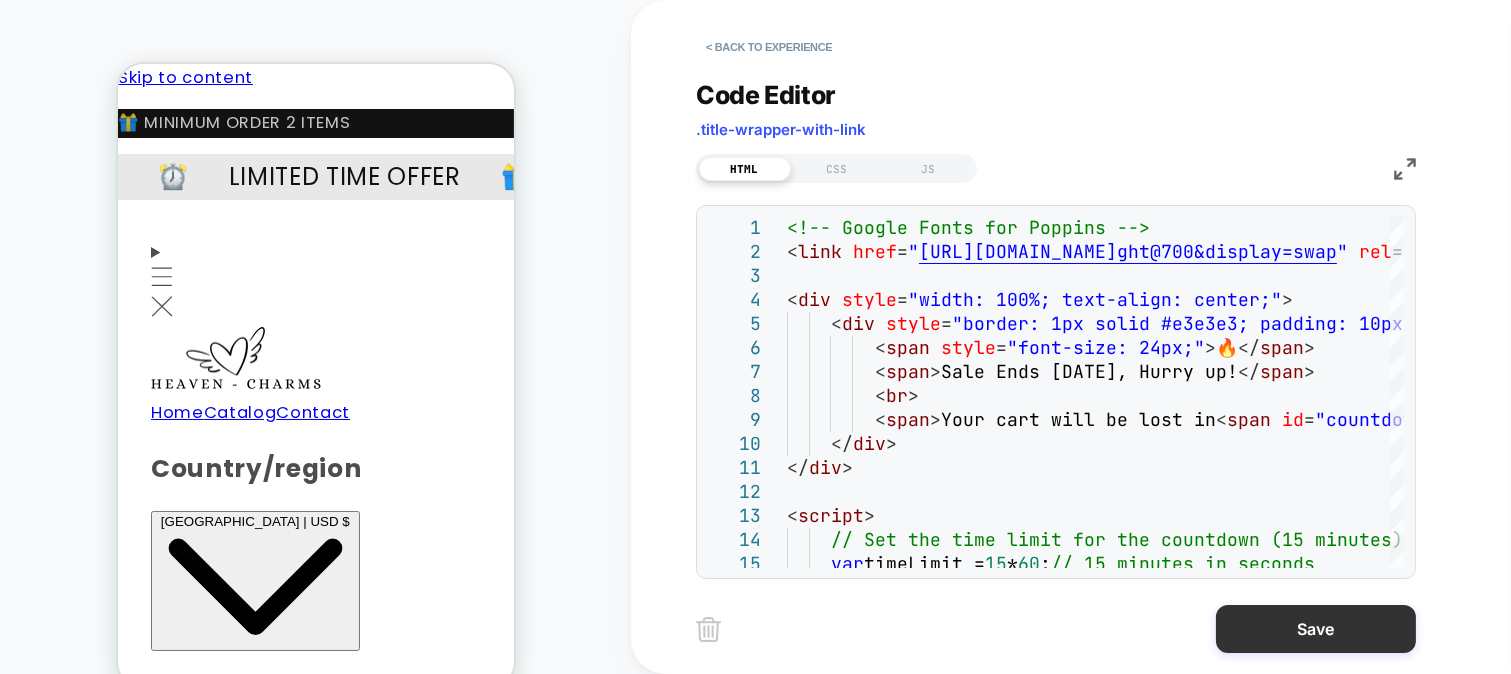 click on "Save" at bounding box center (1316, 629) 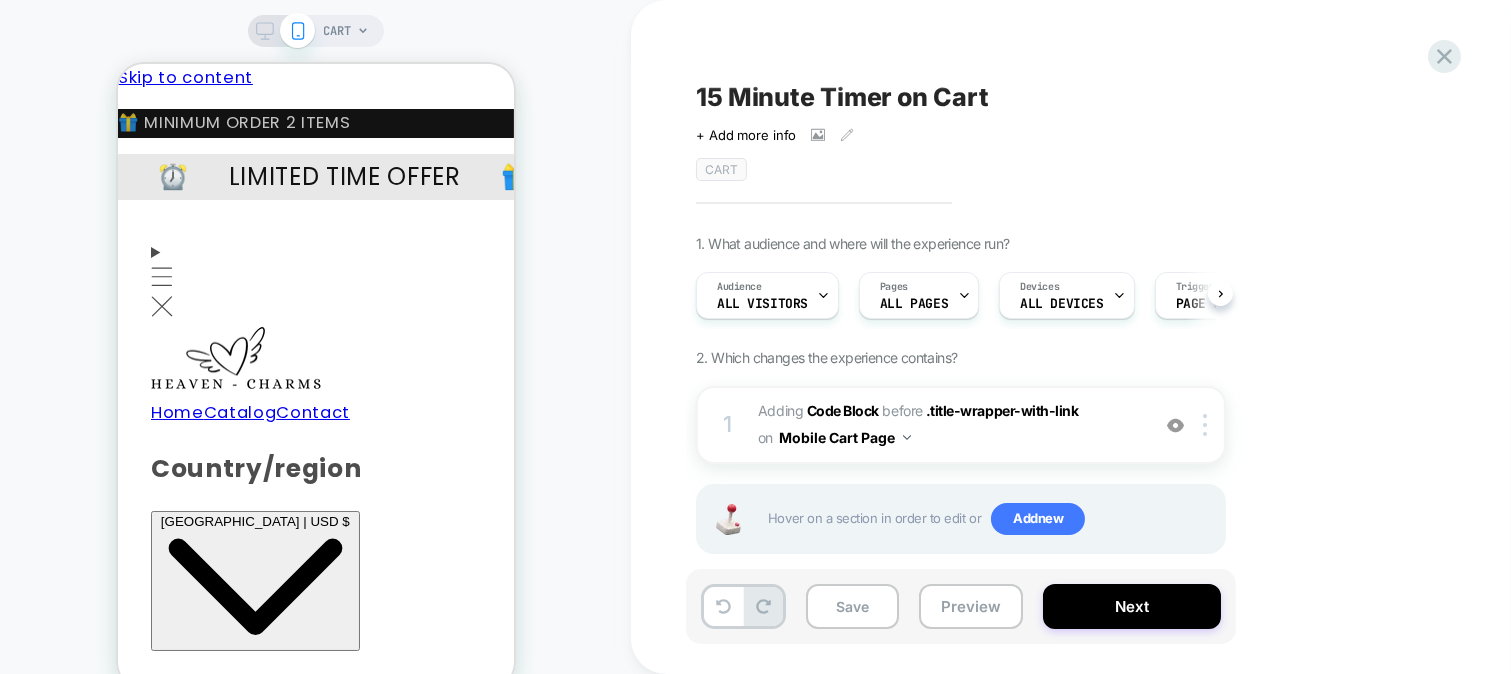 scroll, scrollTop: 0, scrollLeft: 1, axis: horizontal 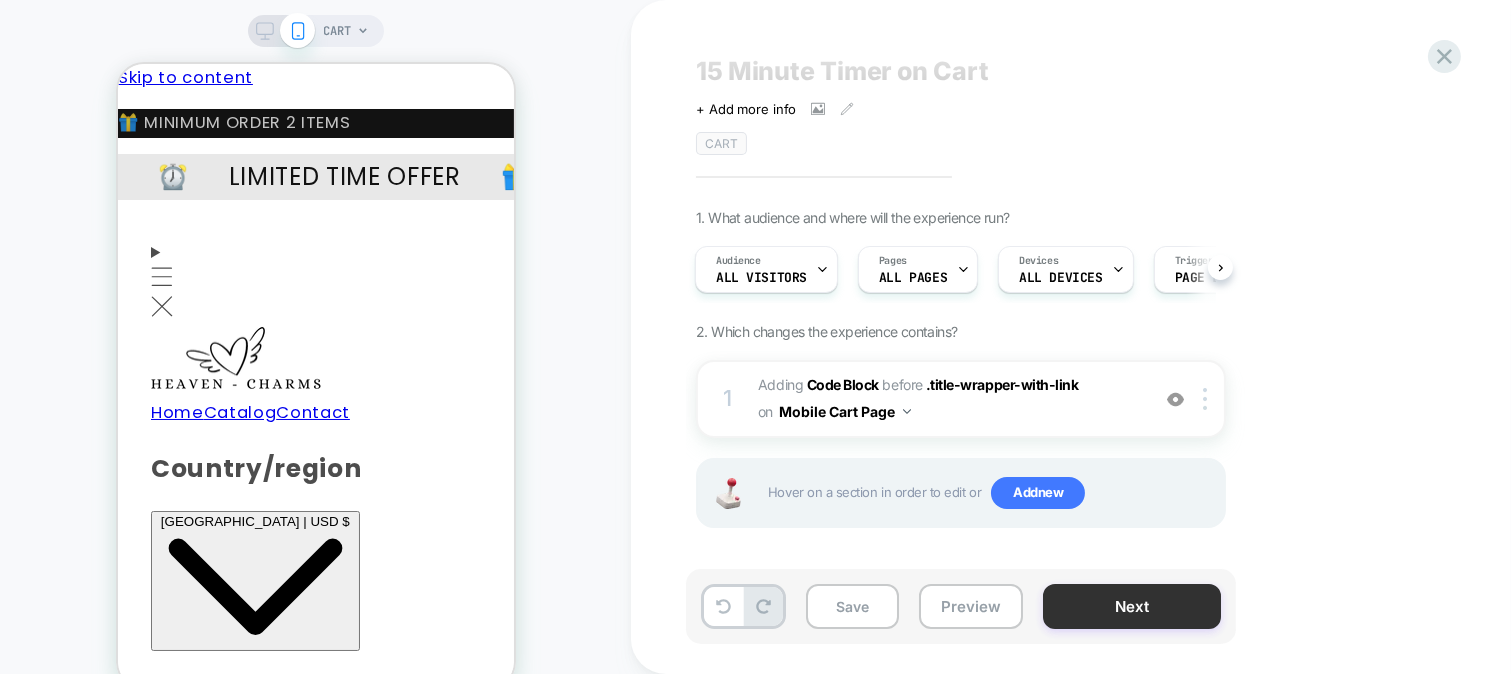 click on "Next" at bounding box center [1132, 606] 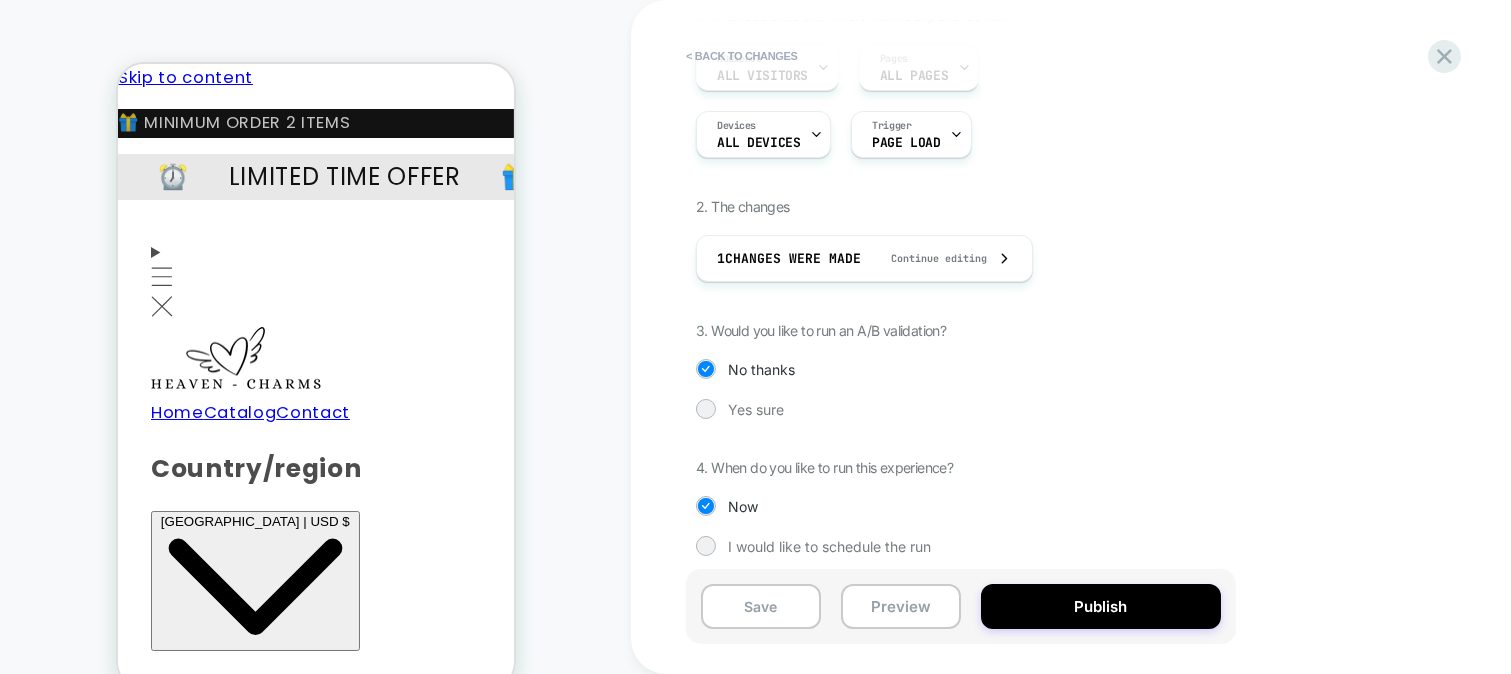 scroll, scrollTop: 237, scrollLeft: 0, axis: vertical 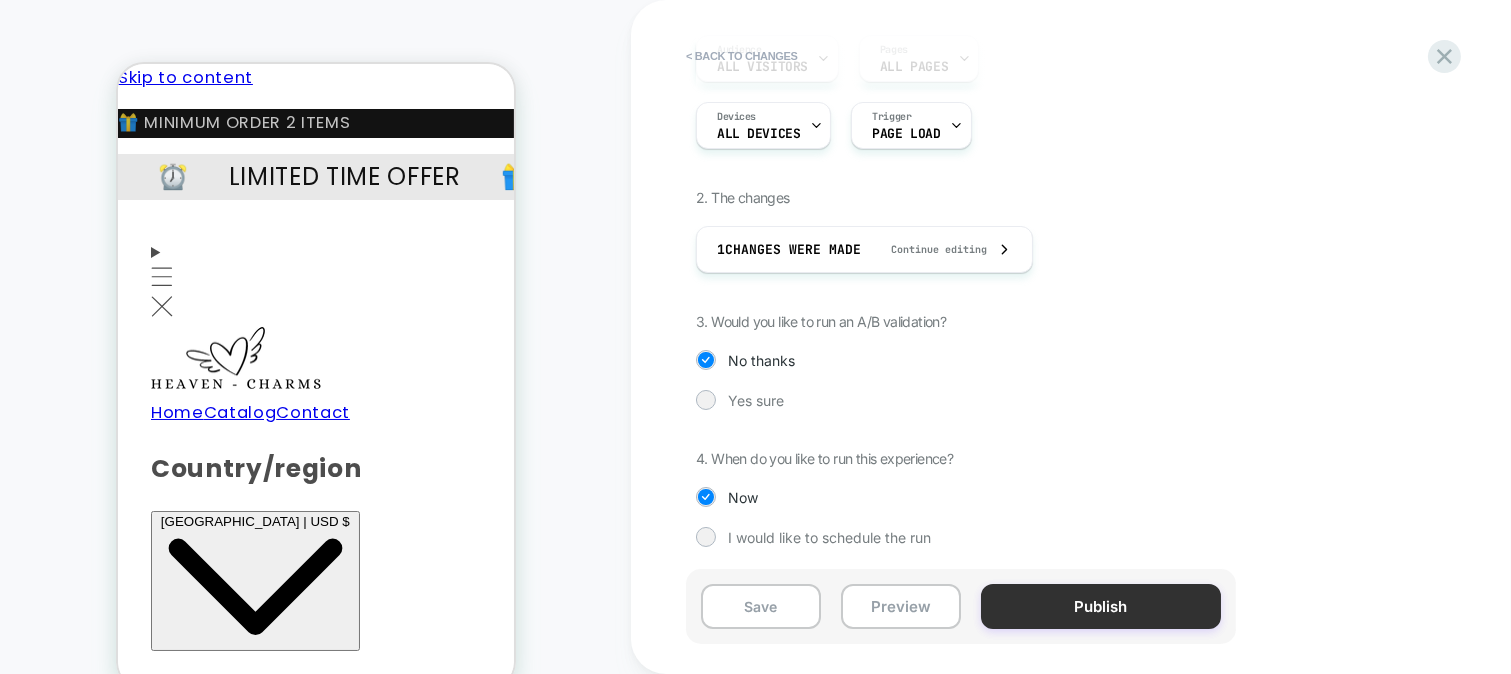 click on "Publish" at bounding box center (1101, 606) 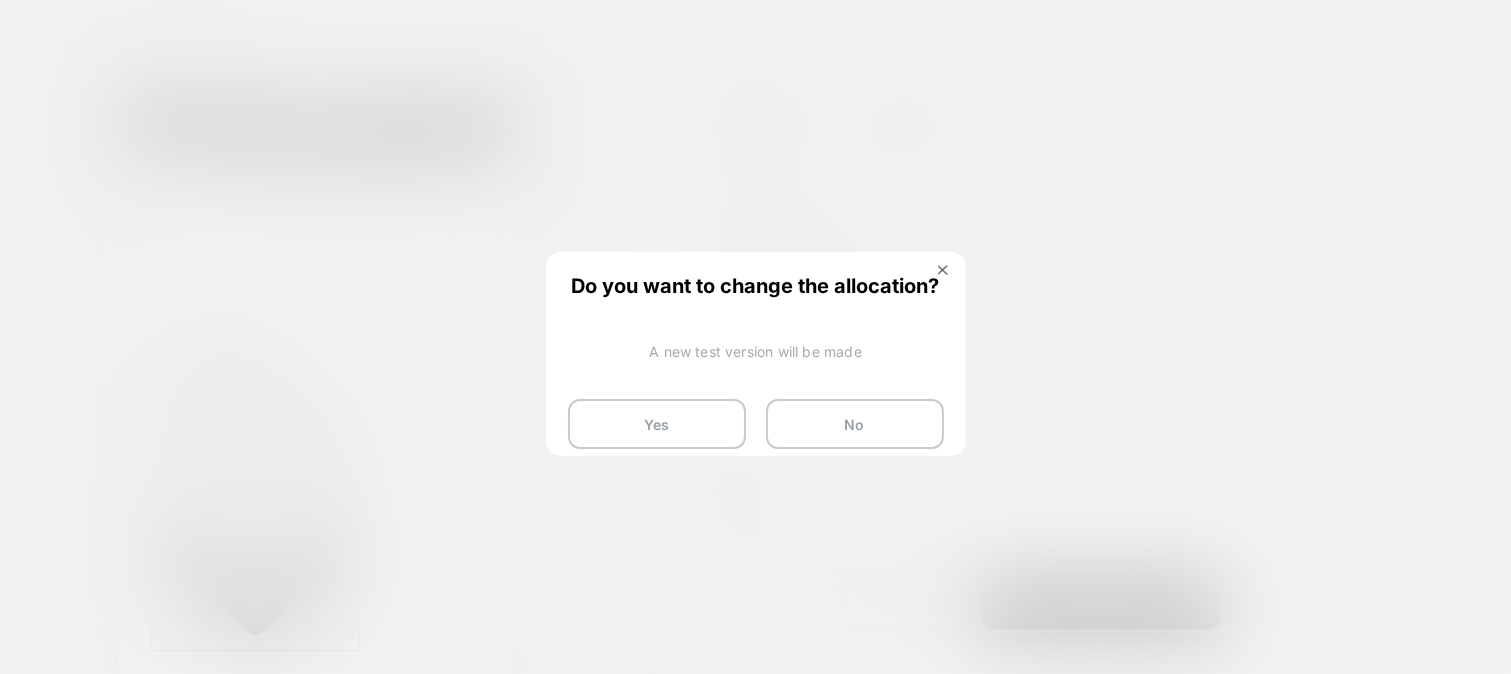 click on "Do you want to change the allocation? A new test version will be made Yes No" at bounding box center (756, 361) 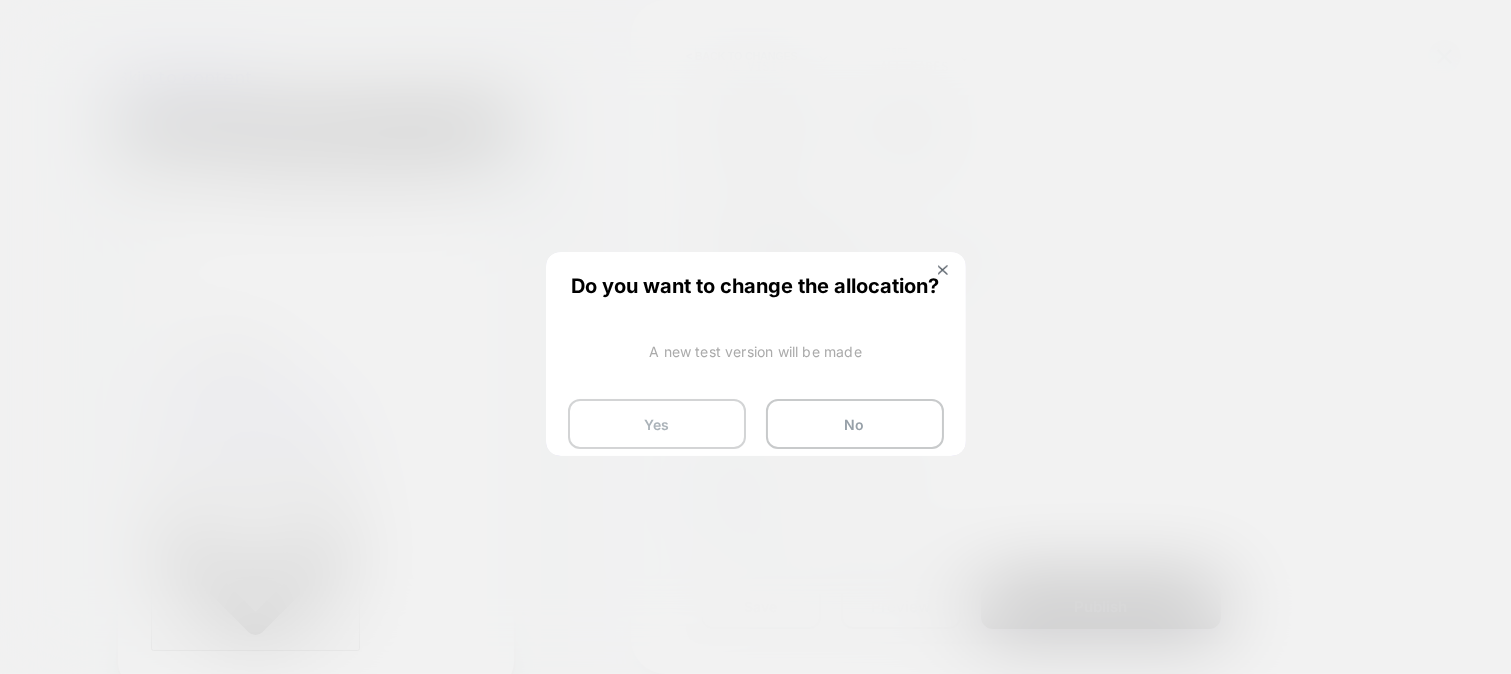 click on "Yes" at bounding box center [657, 424] 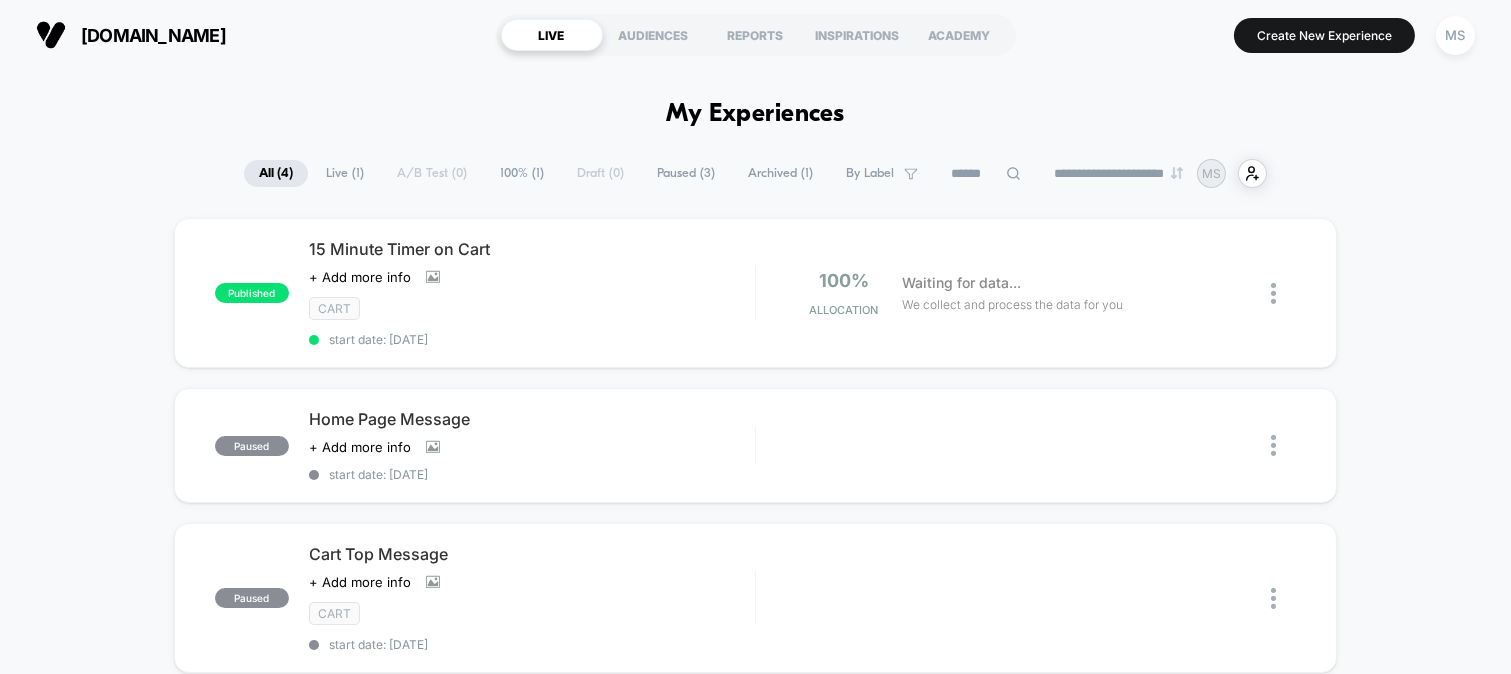 scroll, scrollTop: 0, scrollLeft: 0, axis: both 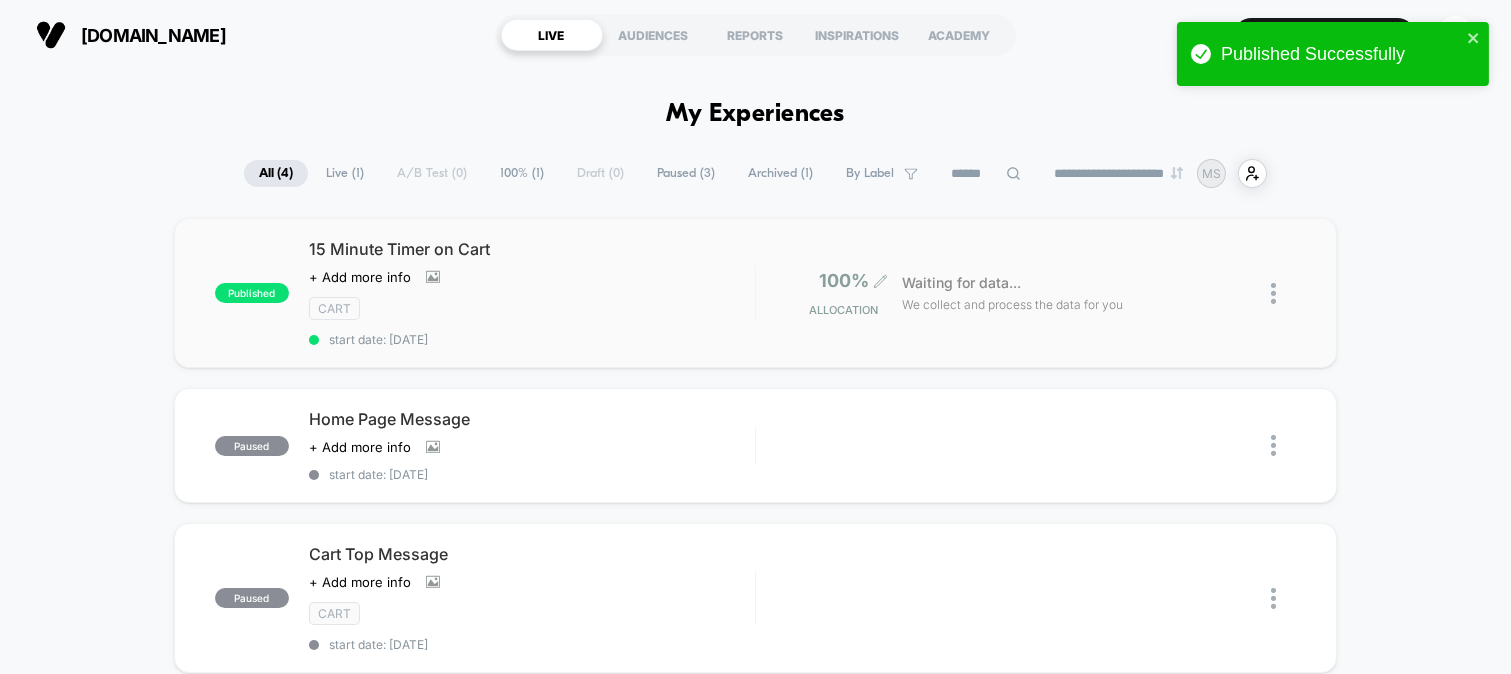 click on "100%" at bounding box center [844, 280] 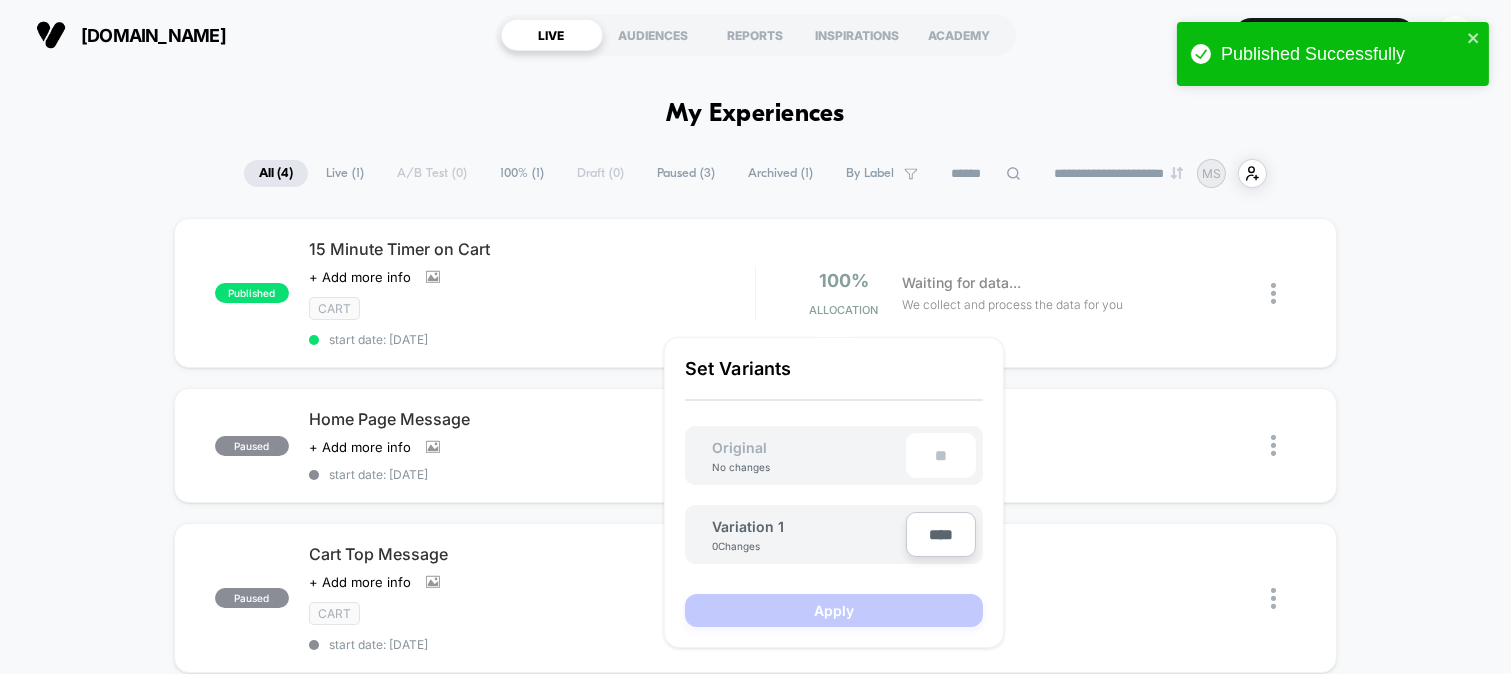 click on "****" at bounding box center (941, 534) 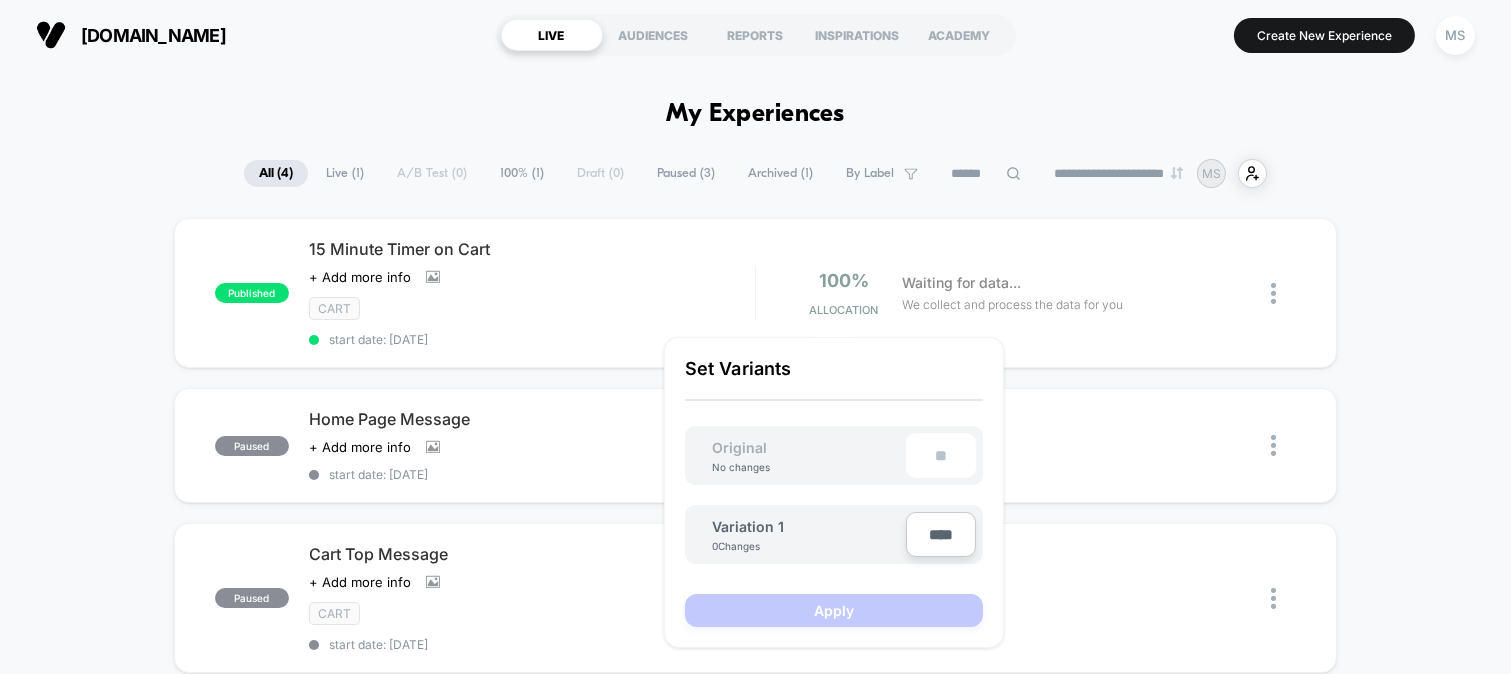 type on "***" 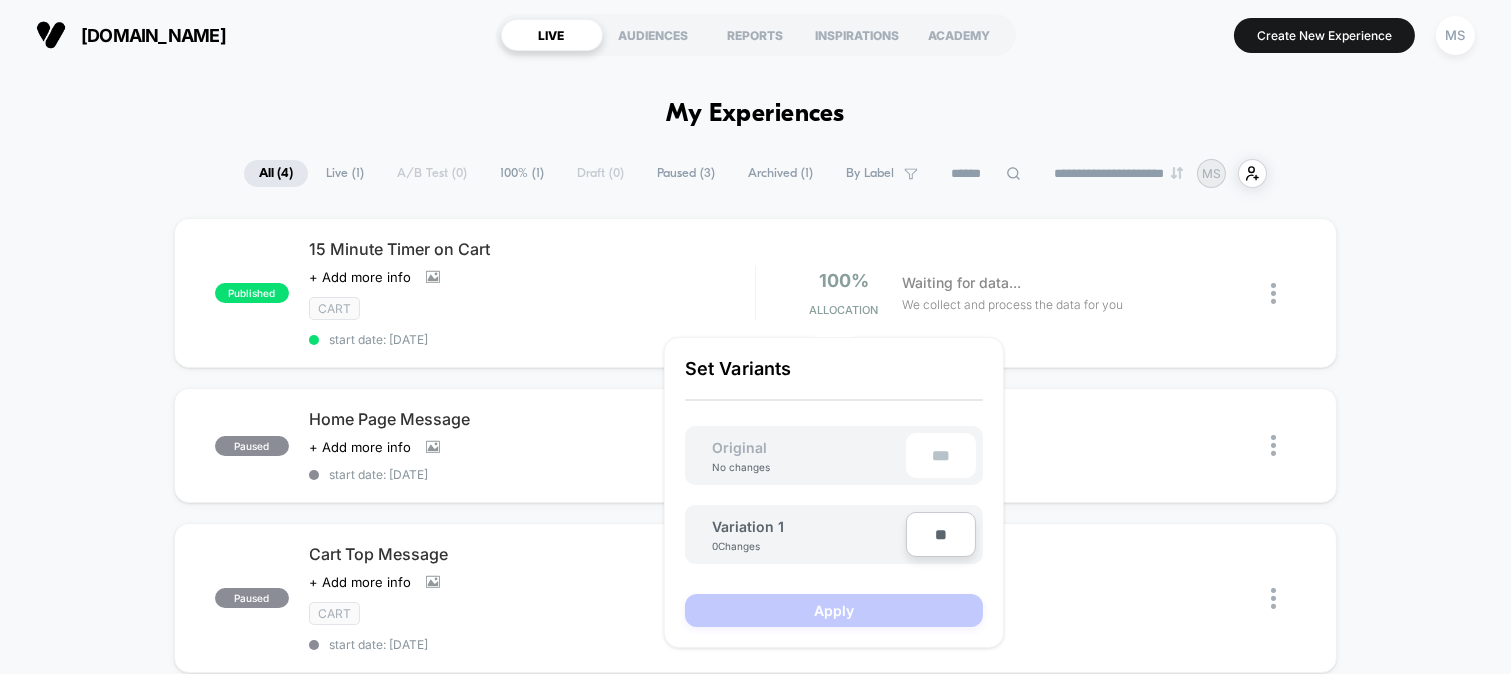 type on "***" 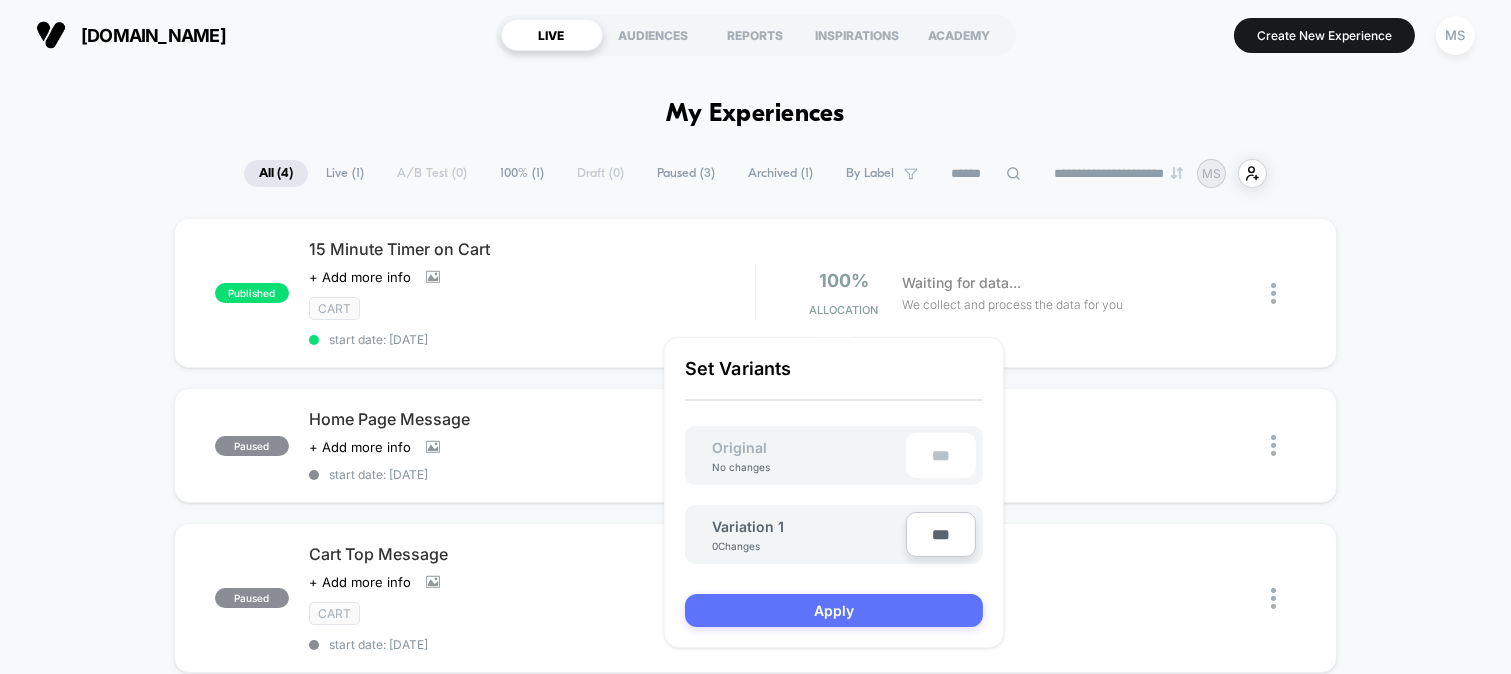type on "***" 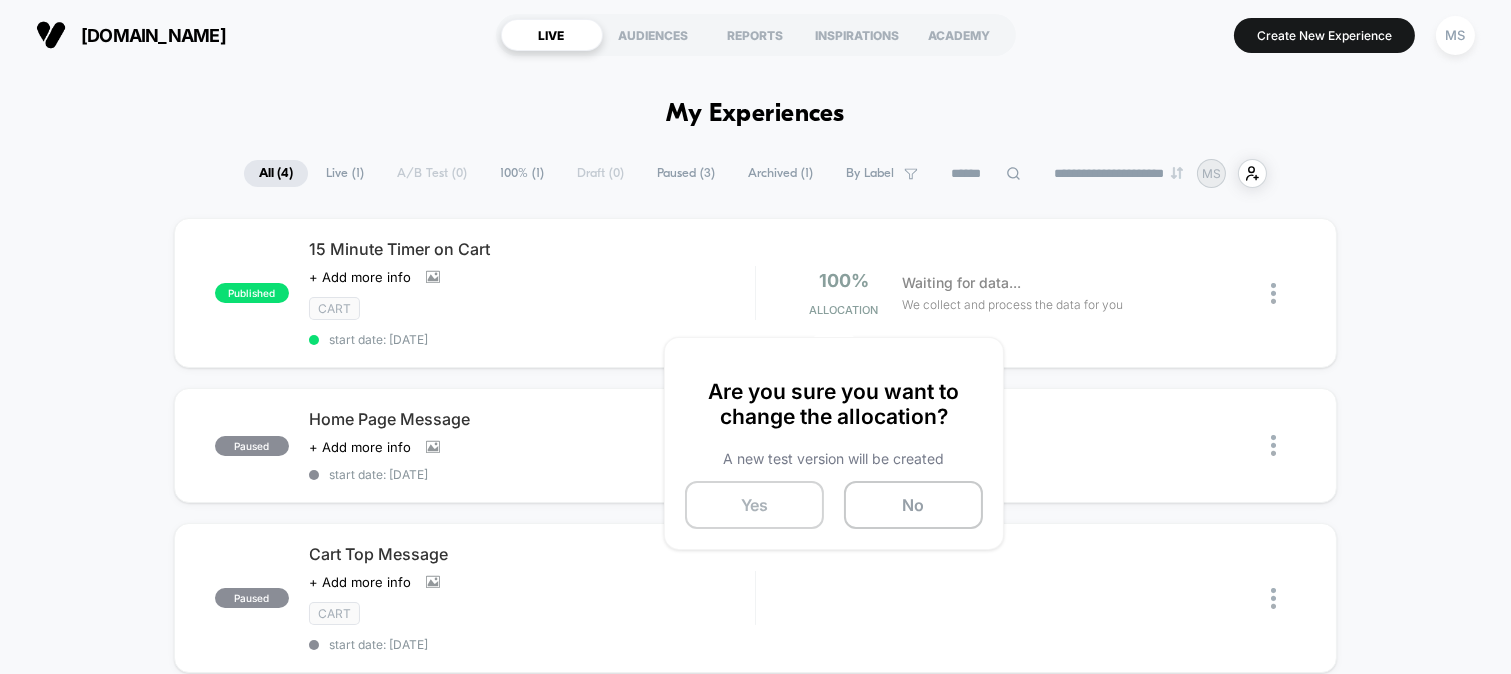 click on "Yes" at bounding box center (754, 505) 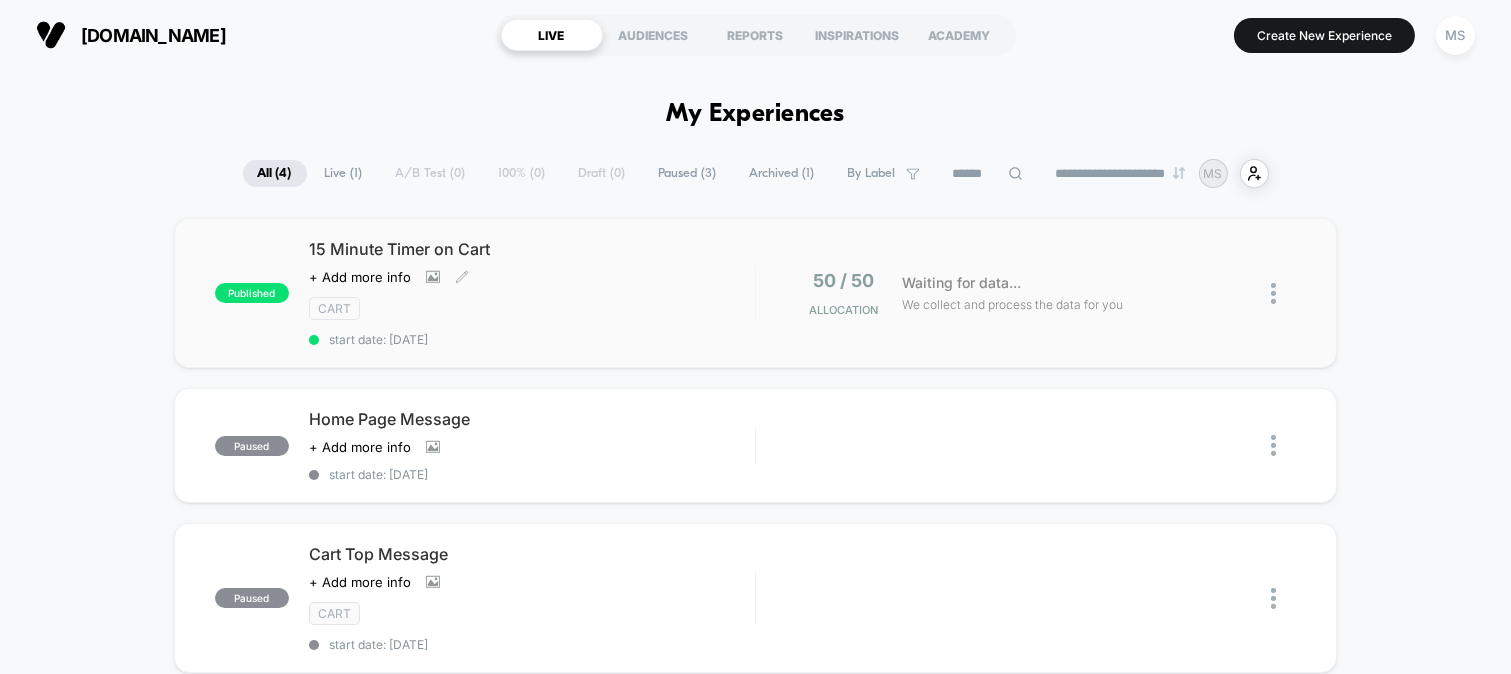 click on "15 Minute Timer on Cart" at bounding box center [532, 249] 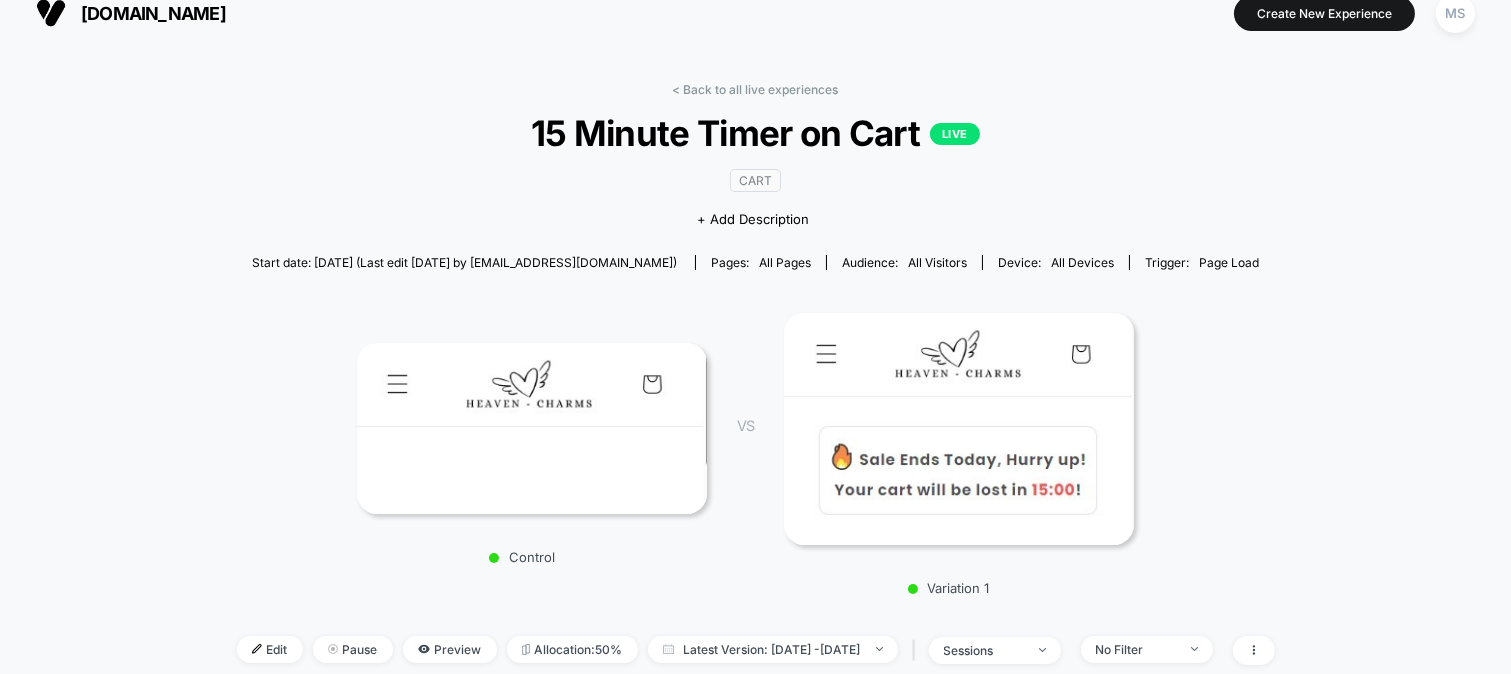 scroll, scrollTop: 0, scrollLeft: 0, axis: both 